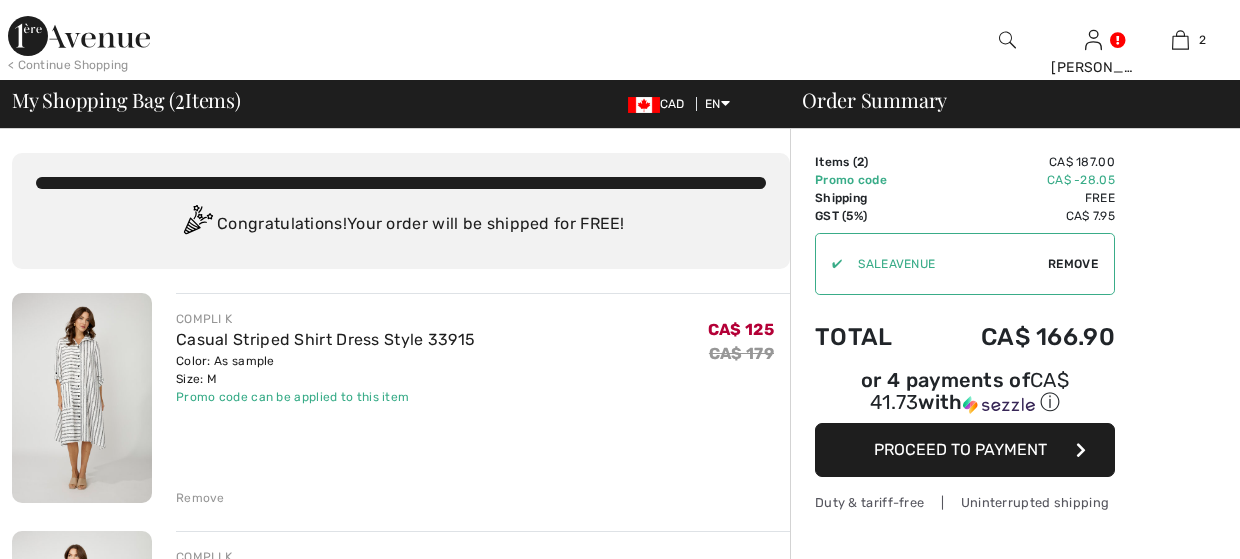 scroll, scrollTop: 200, scrollLeft: 0, axis: vertical 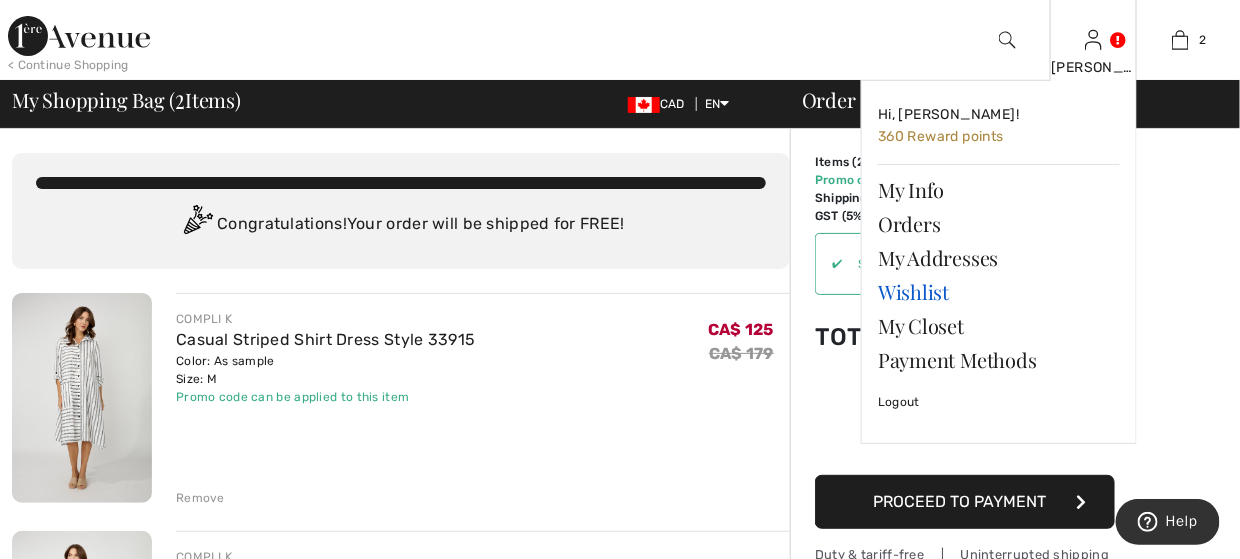click on "Wishlist" at bounding box center [999, 292] 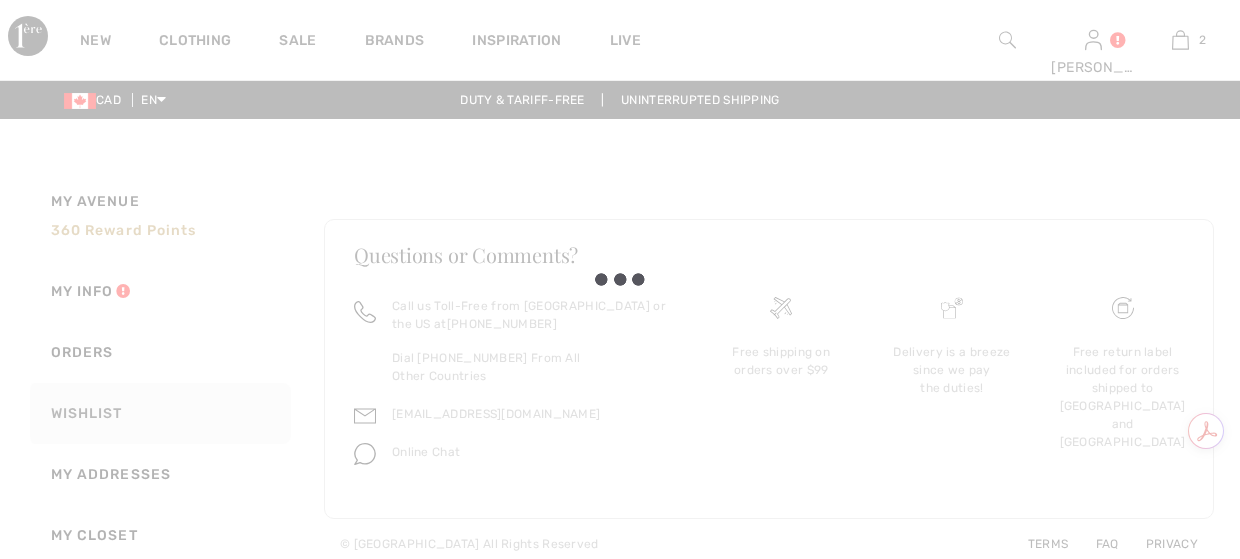 scroll, scrollTop: 0, scrollLeft: 0, axis: both 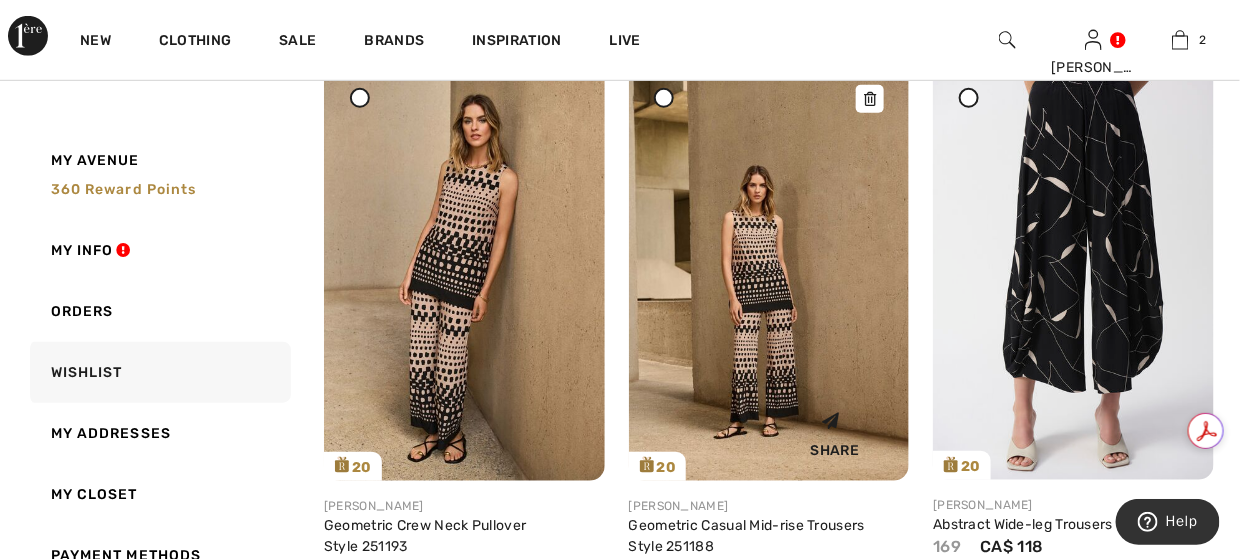 click at bounding box center [769, 270] 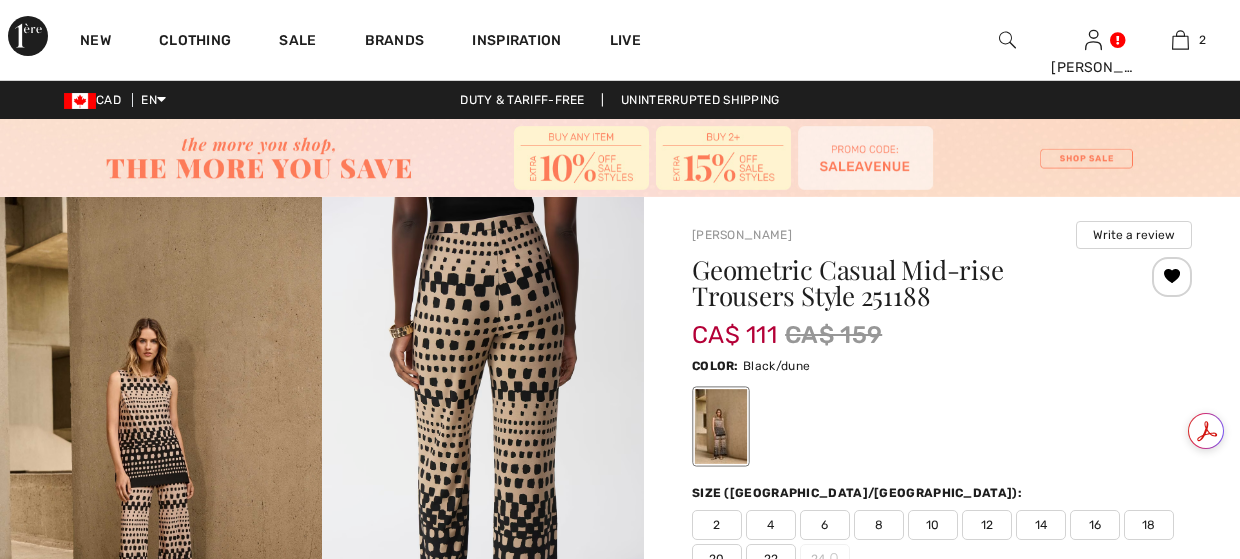 scroll, scrollTop: 298, scrollLeft: 0, axis: vertical 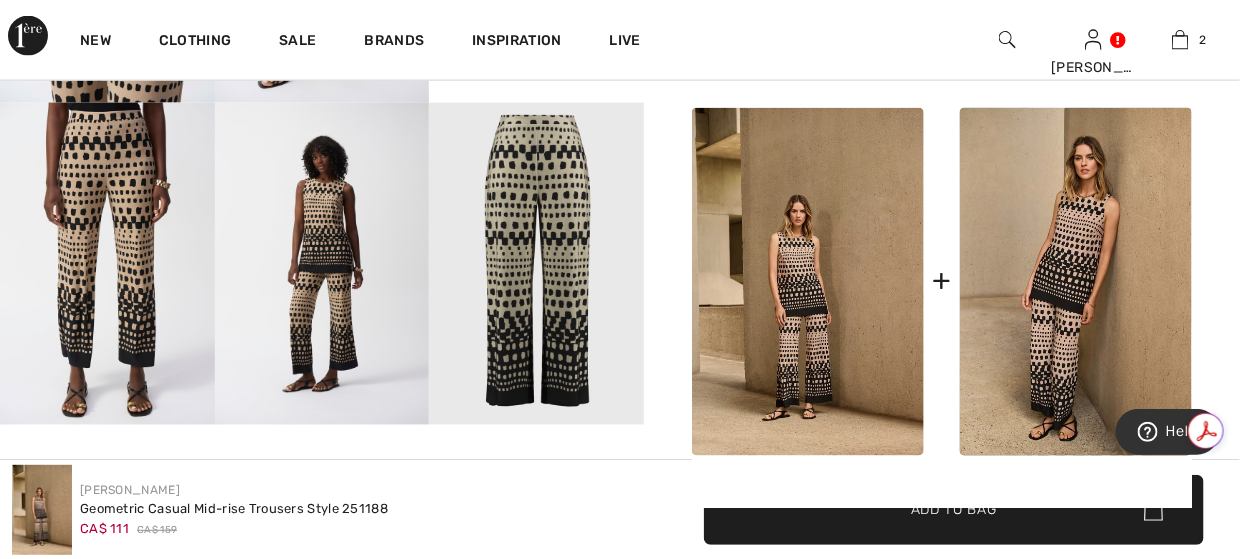 click at bounding box center [536, 264] 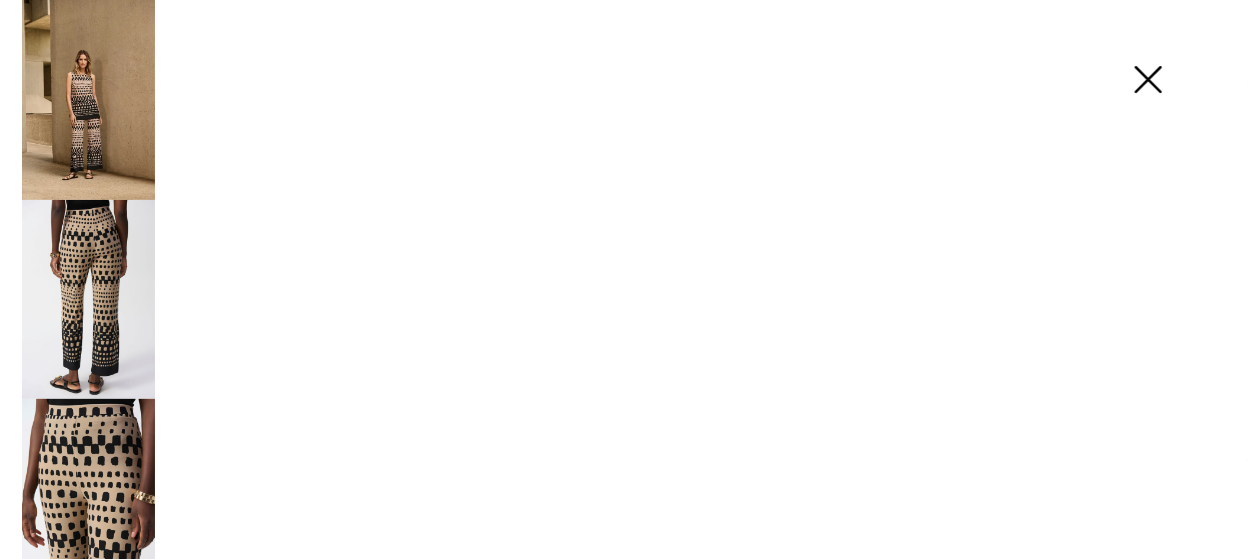 scroll, scrollTop: 910, scrollLeft: 0, axis: vertical 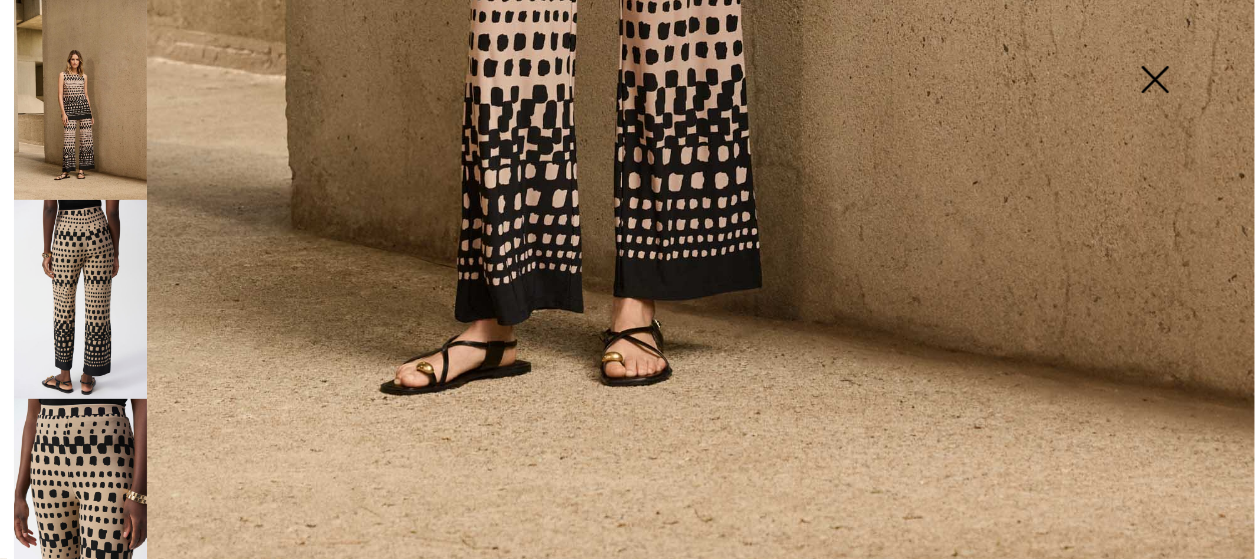 click at bounding box center [1155, 81] 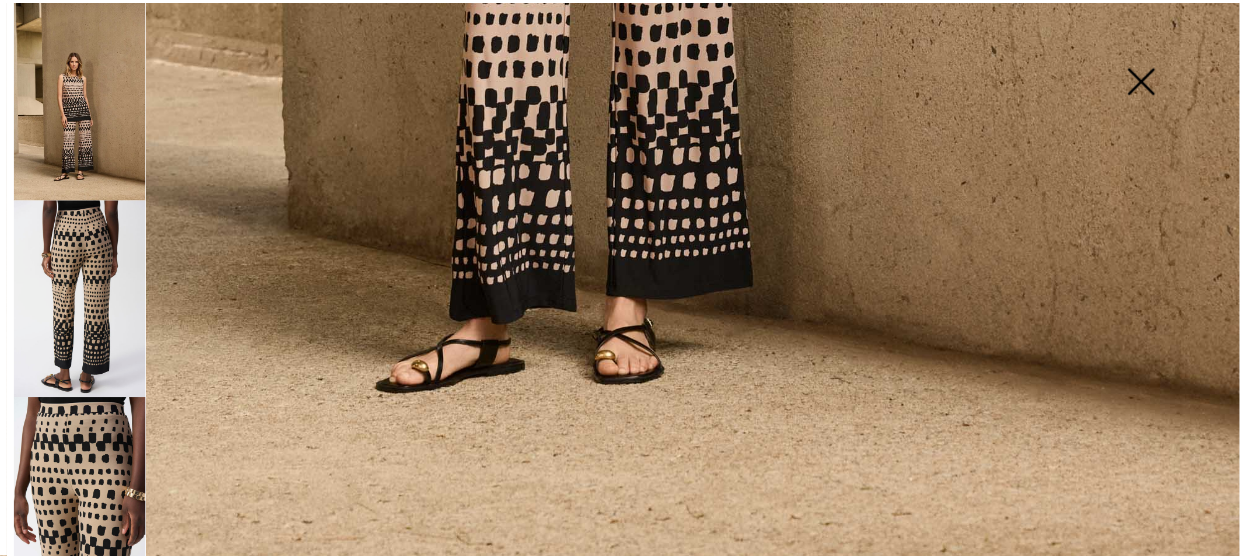 scroll, scrollTop: 898, scrollLeft: 0, axis: vertical 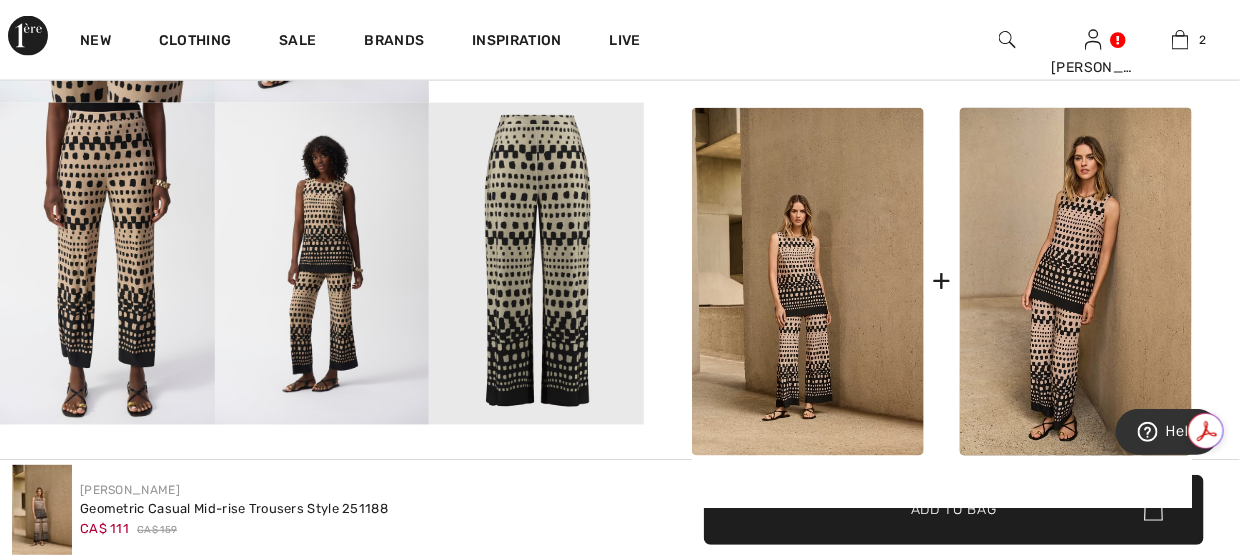click at bounding box center [322, 264] 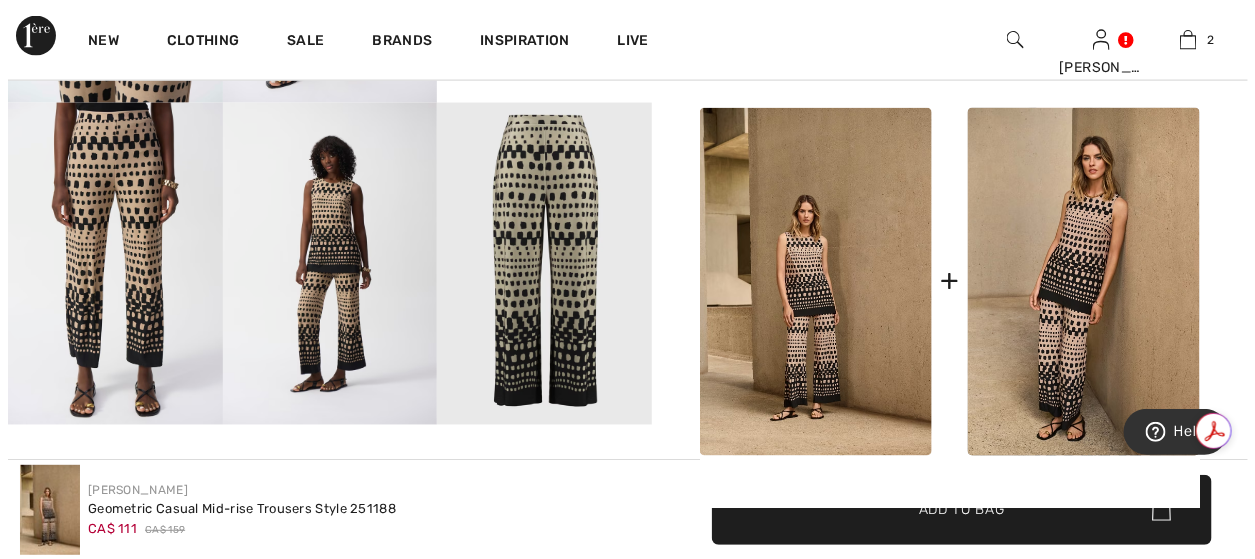 scroll, scrollTop: 910, scrollLeft: 0, axis: vertical 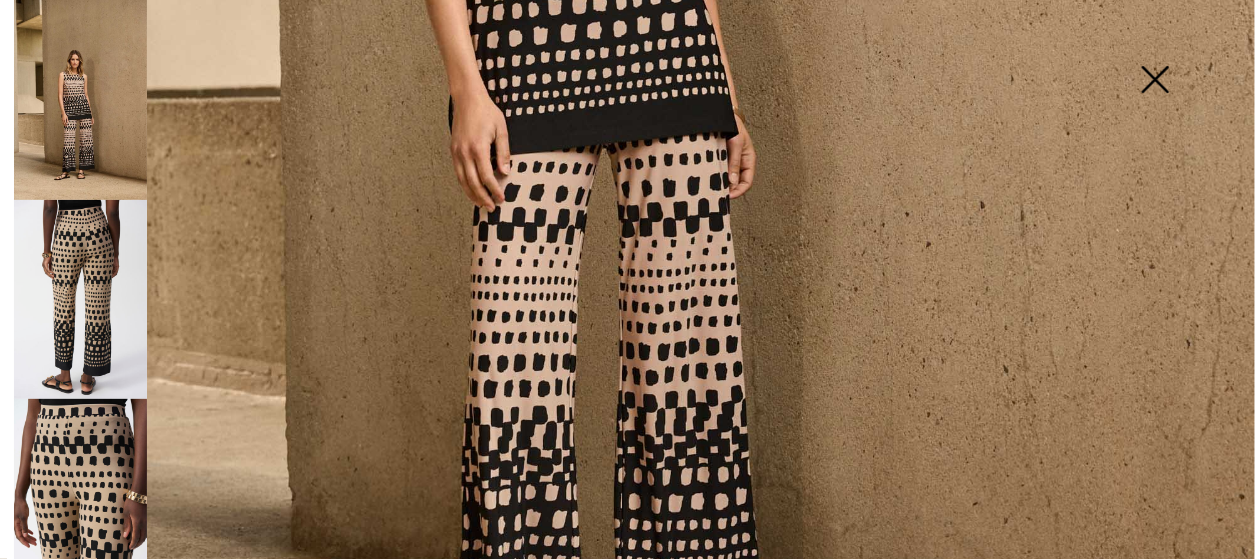 click at bounding box center [80, 299] 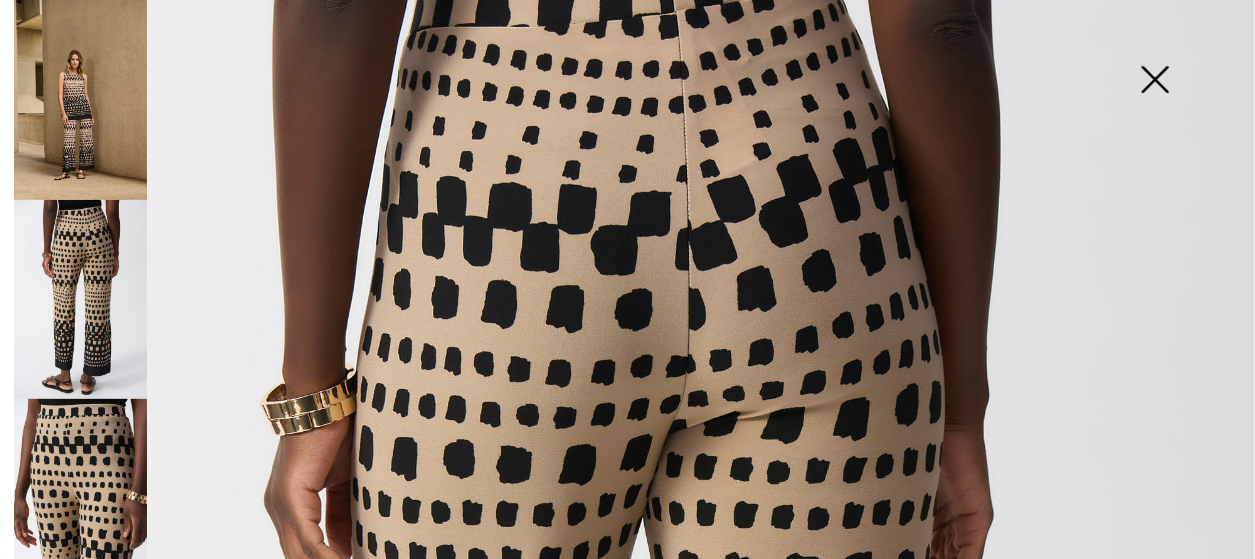 scroll, scrollTop: 0, scrollLeft: 0, axis: both 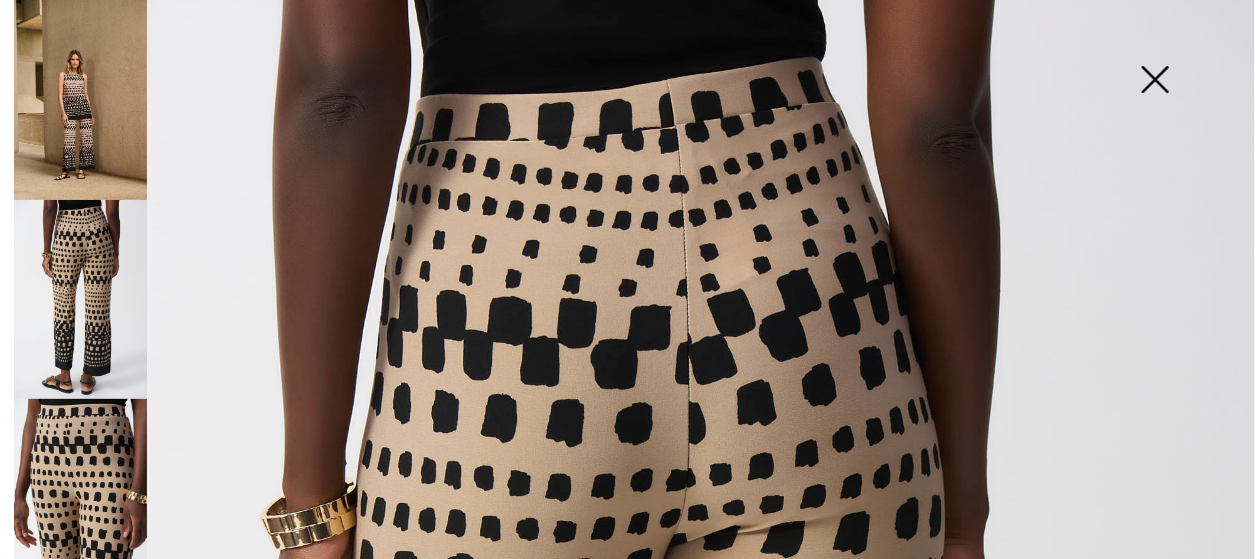 click at bounding box center [1155, 81] 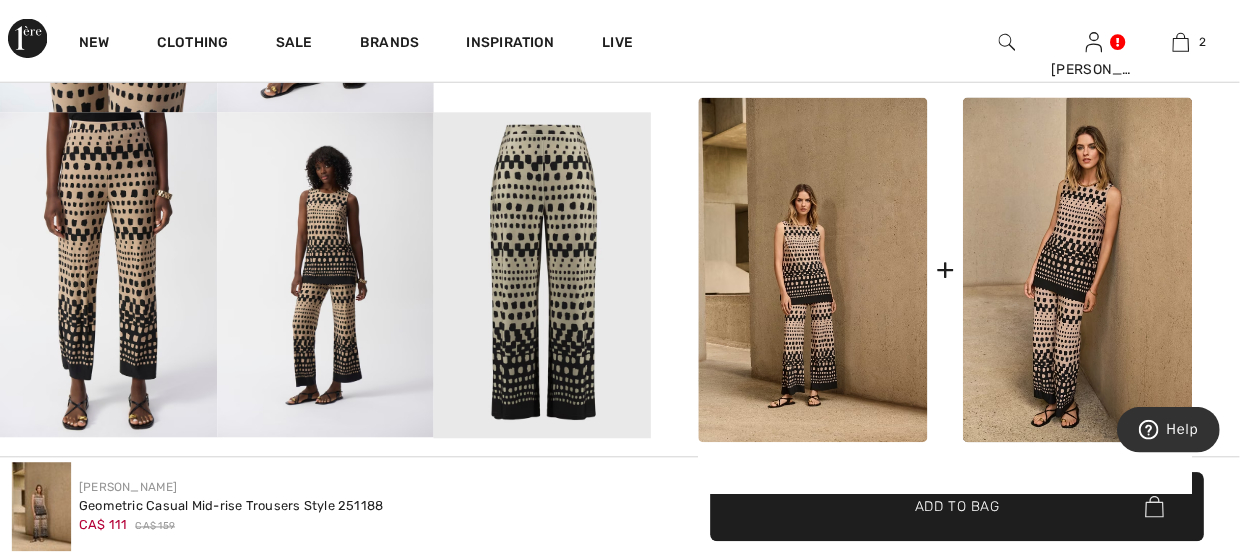 scroll, scrollTop: 898, scrollLeft: 0, axis: vertical 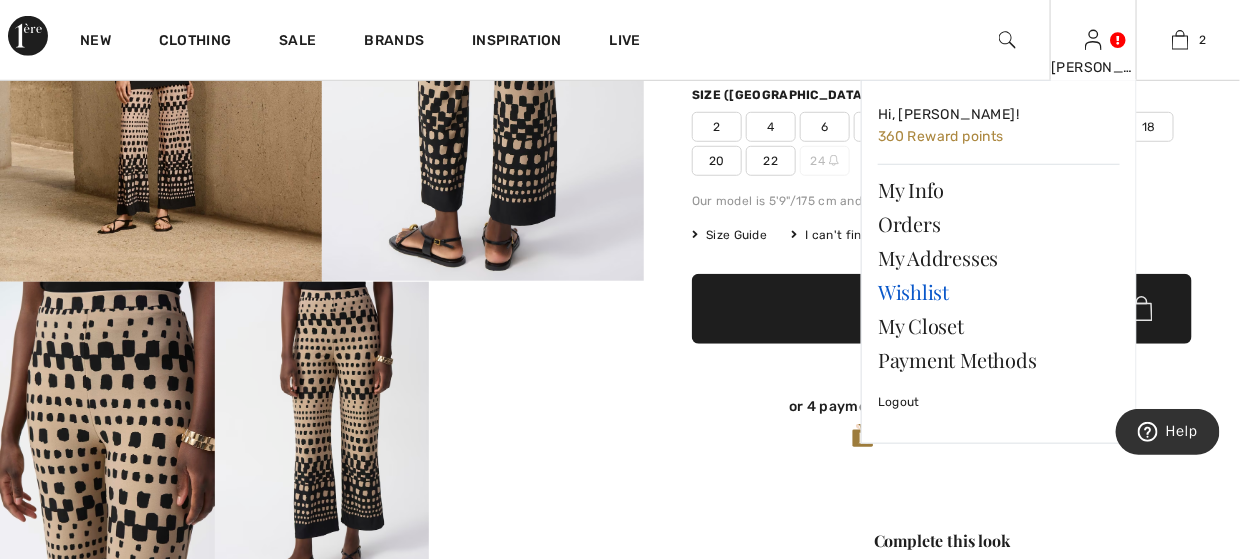 click on "Wishlist" at bounding box center (999, 292) 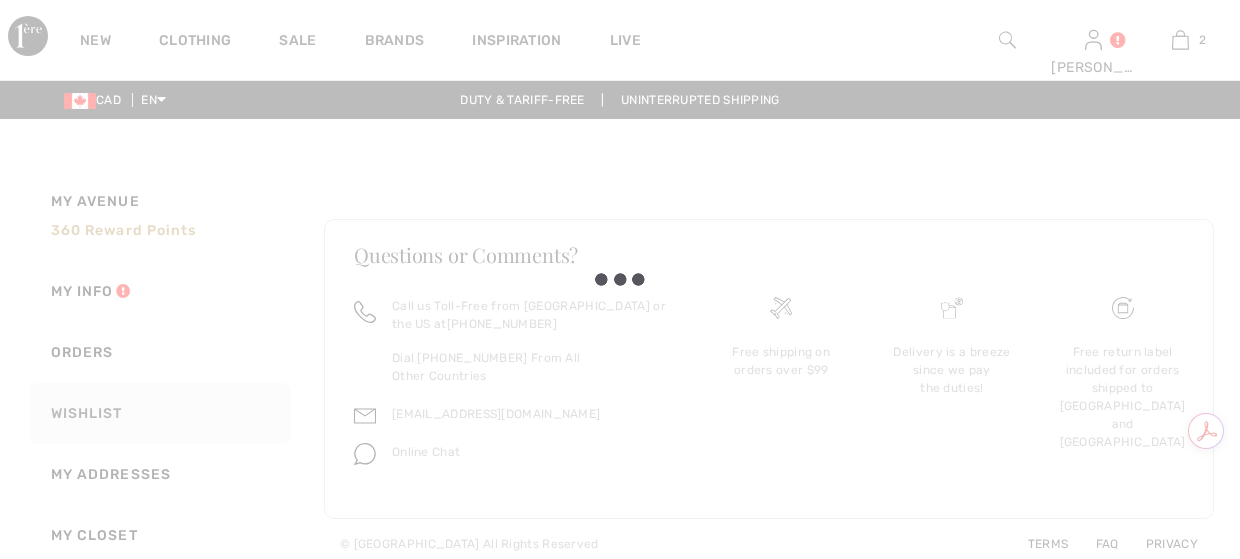scroll, scrollTop: 0, scrollLeft: 0, axis: both 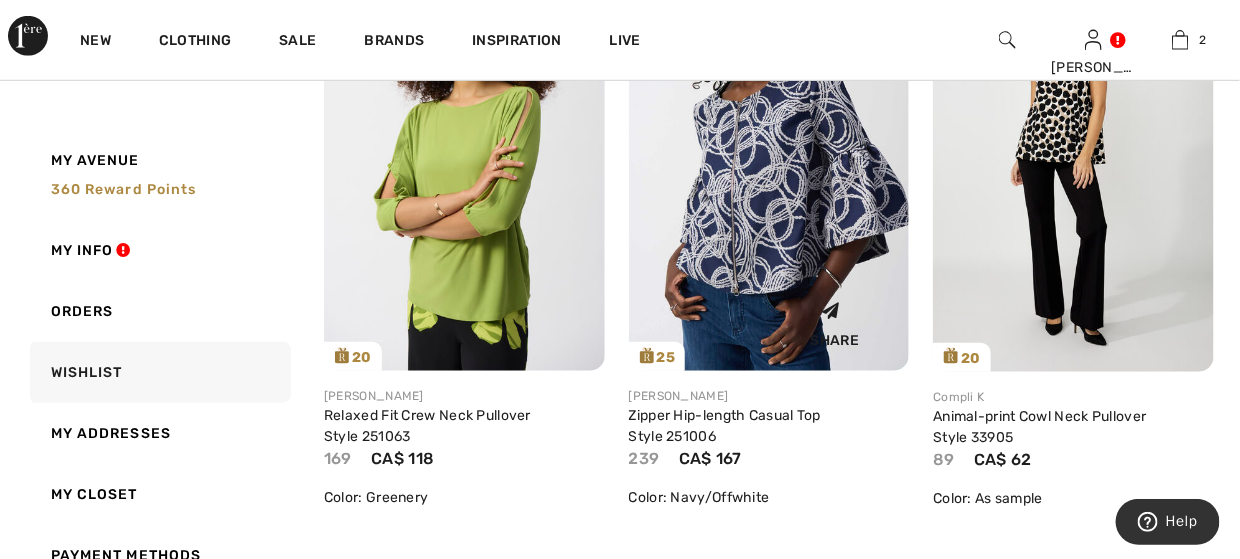 click at bounding box center (769, 161) 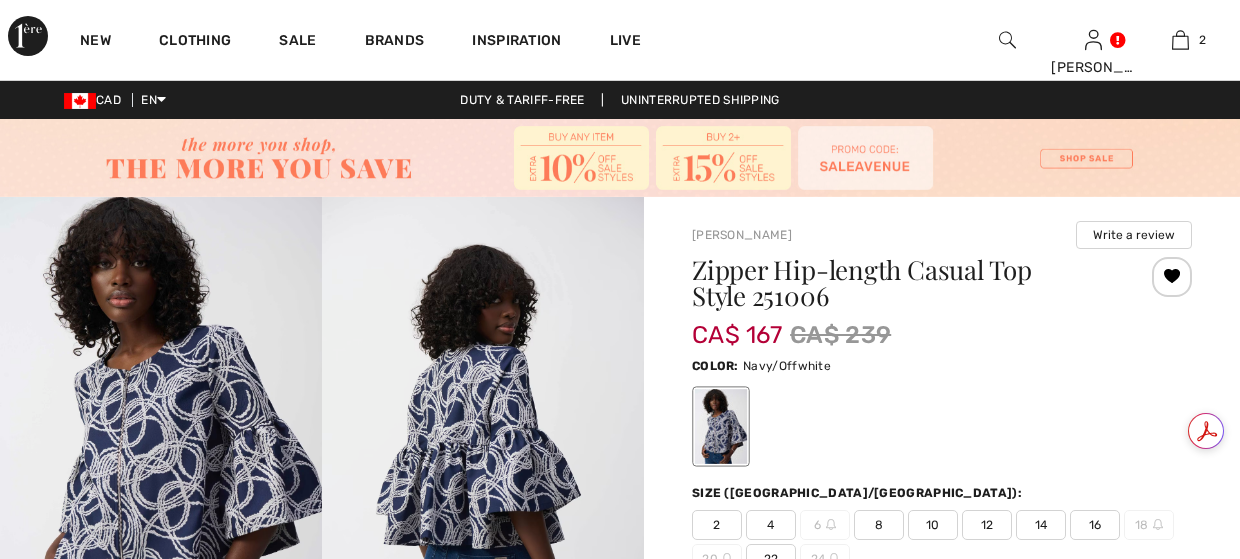 scroll, scrollTop: 0, scrollLeft: 0, axis: both 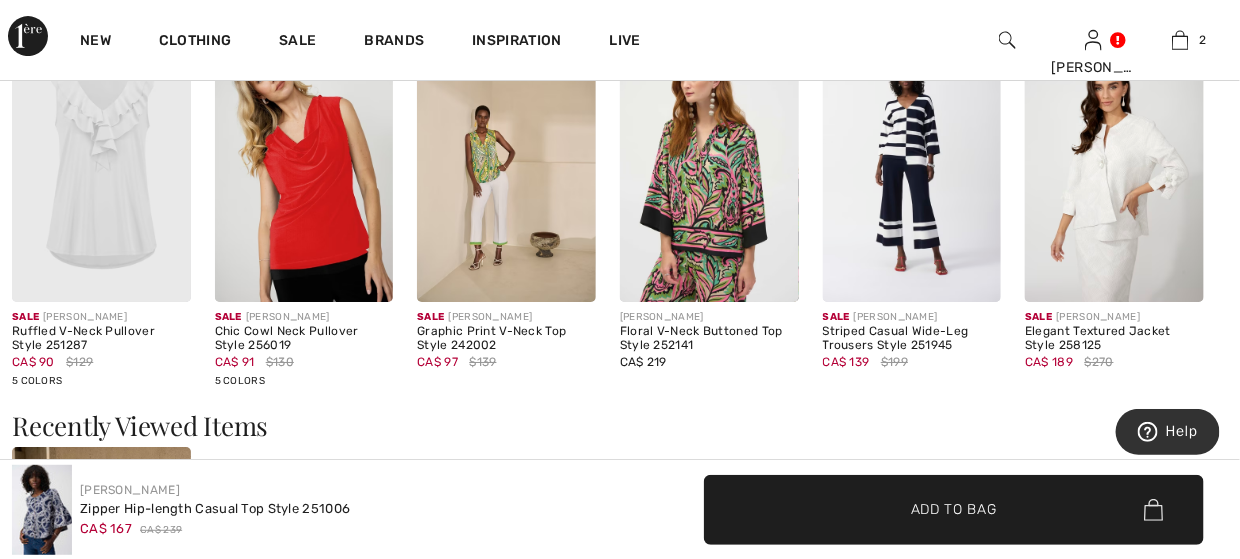 click at bounding box center (912, 168) 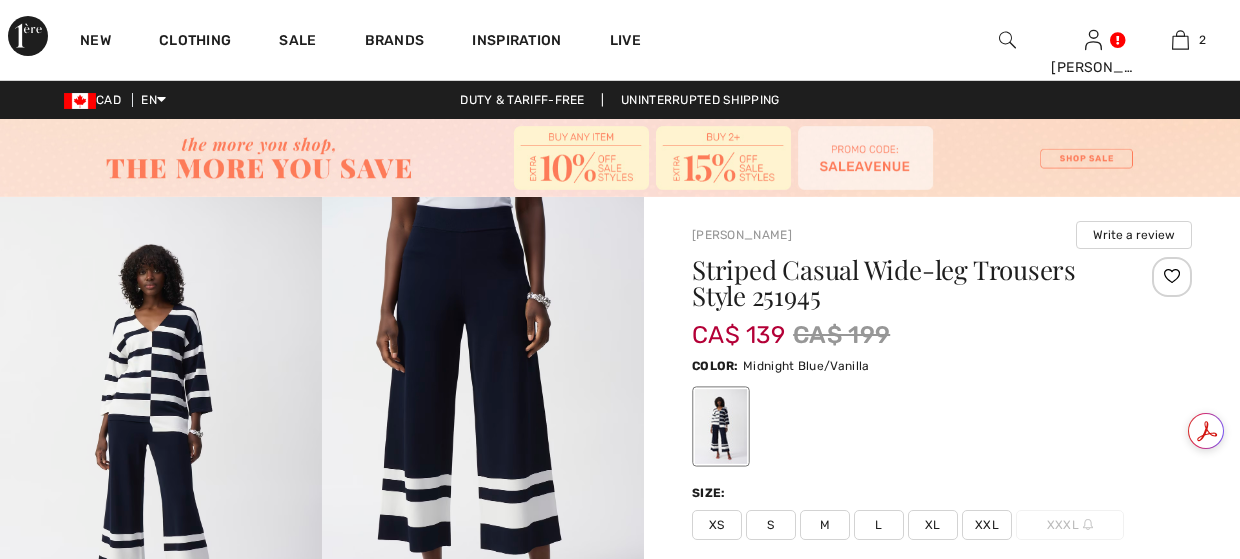 scroll, scrollTop: 300, scrollLeft: 0, axis: vertical 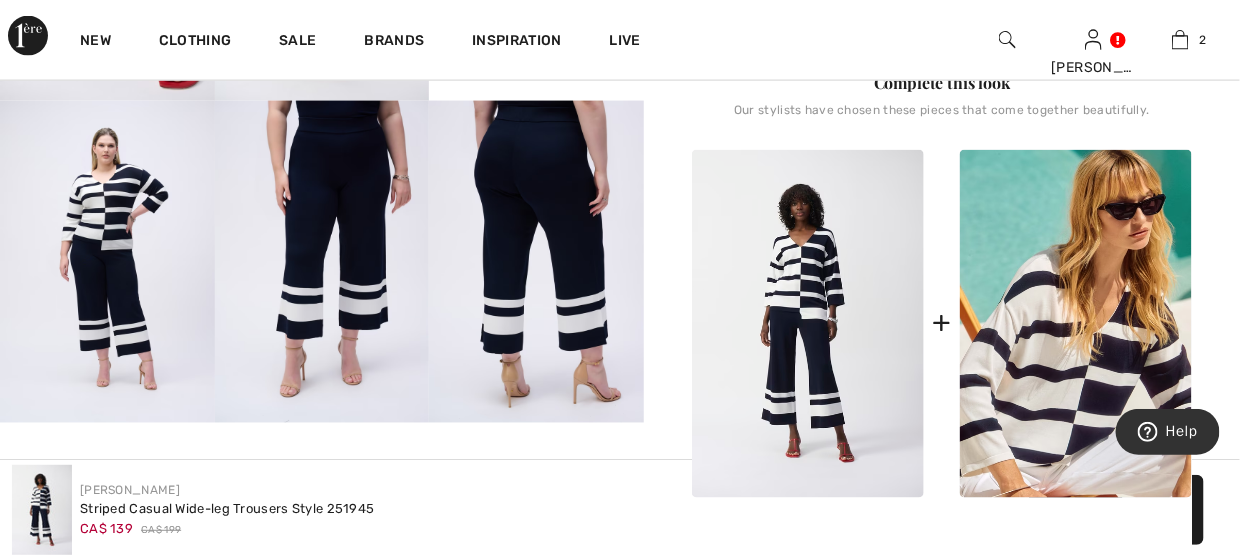 click at bounding box center (536, 262) 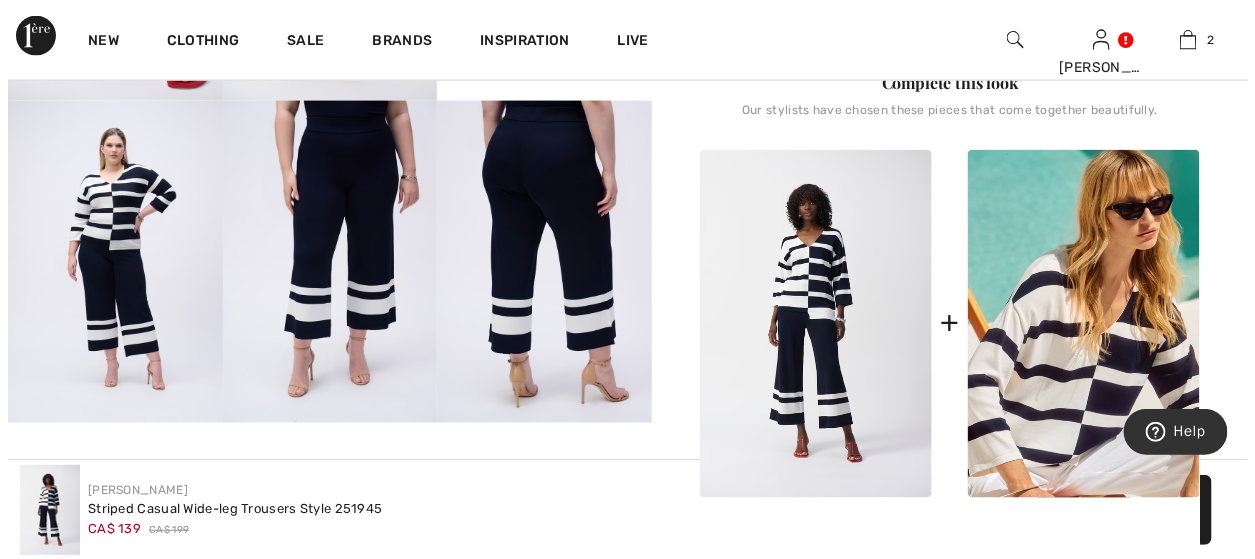 scroll, scrollTop: 911, scrollLeft: 0, axis: vertical 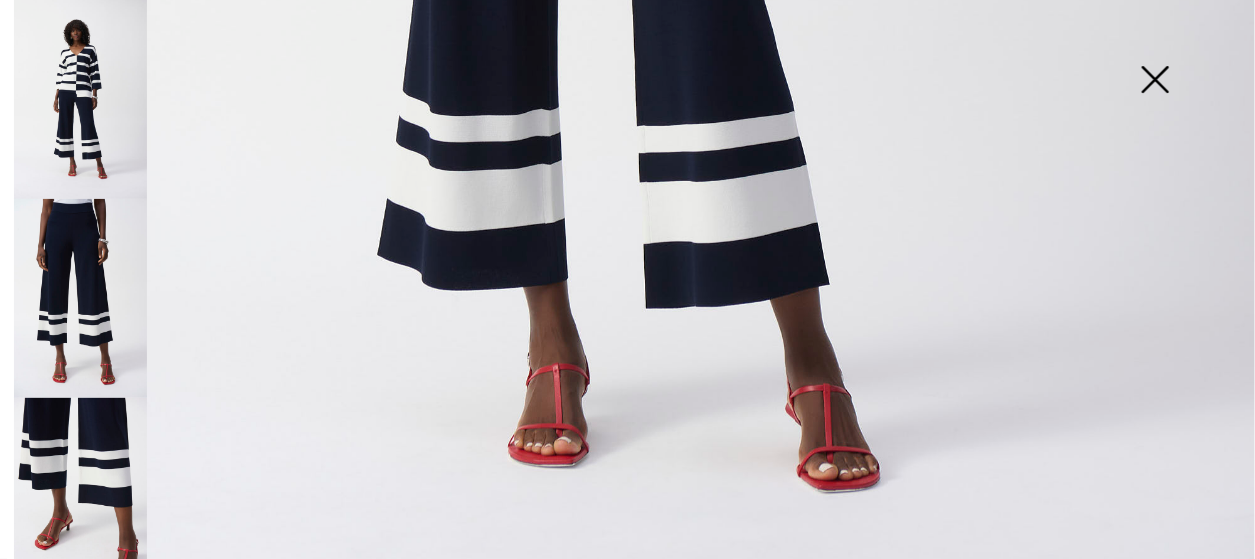 click at bounding box center [80, 298] 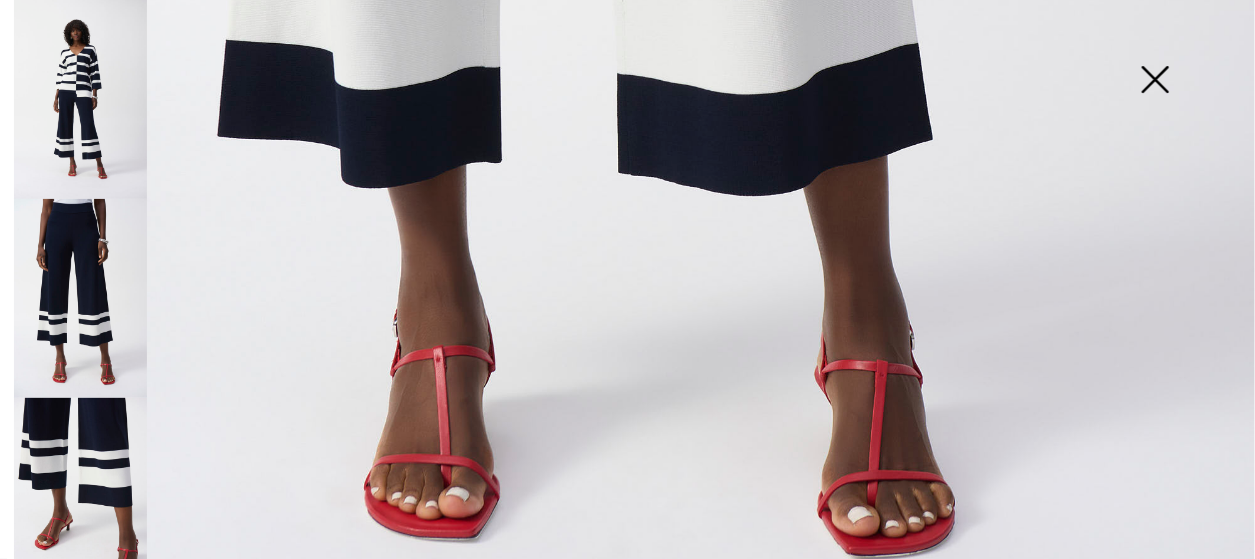drag, startPoint x: 1164, startPoint y: 67, endPoint x: 1153, endPoint y: 81, distance: 17.804493 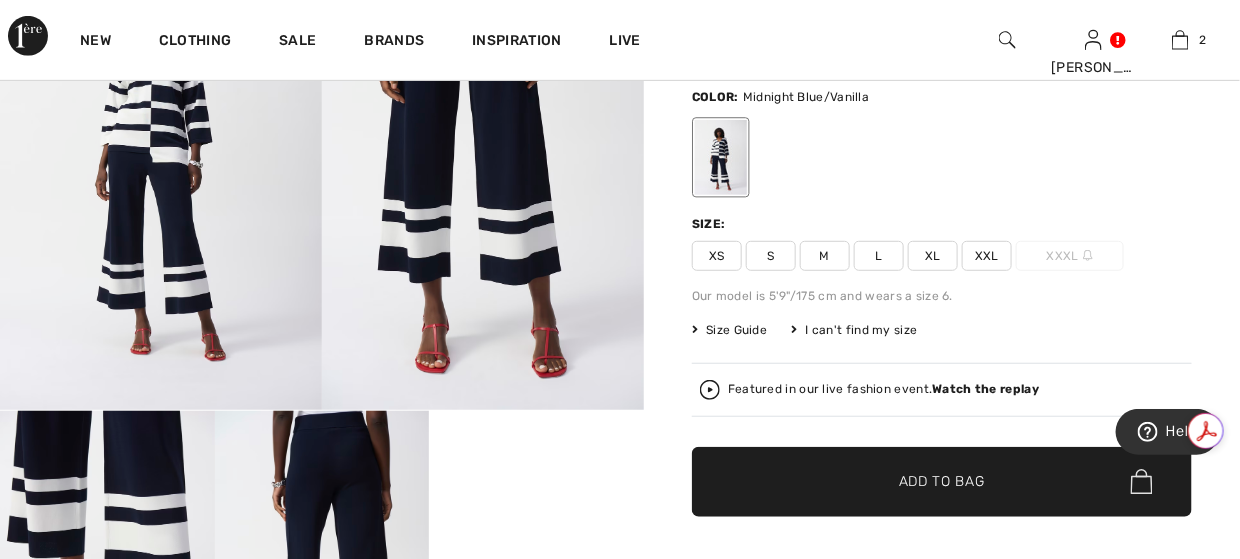 scroll, scrollTop: 300, scrollLeft: 0, axis: vertical 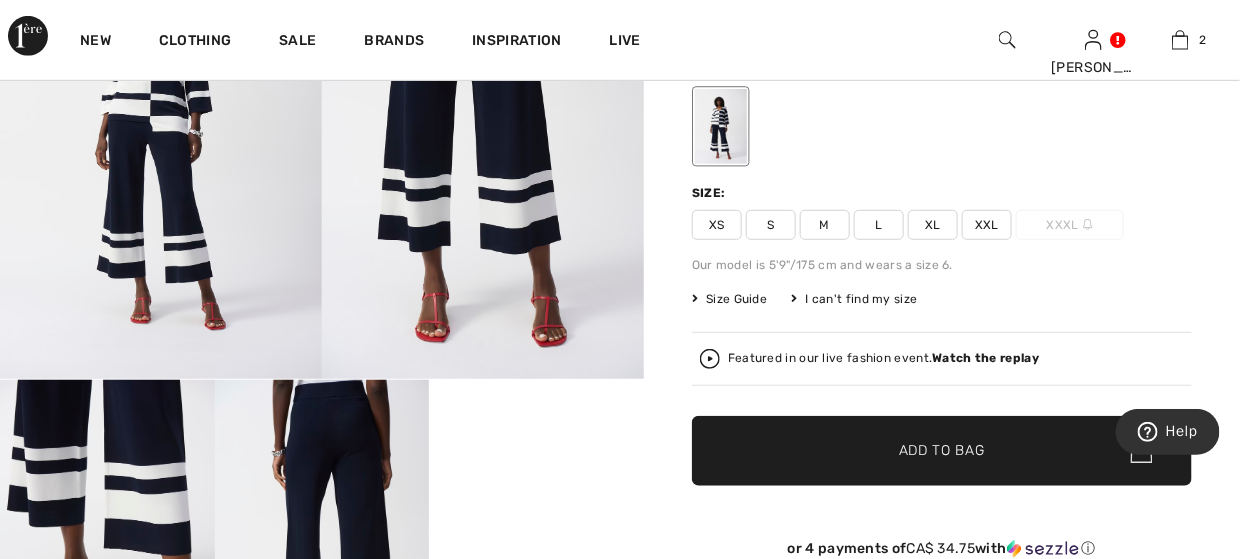 click on "Size Guide" at bounding box center (729, 299) 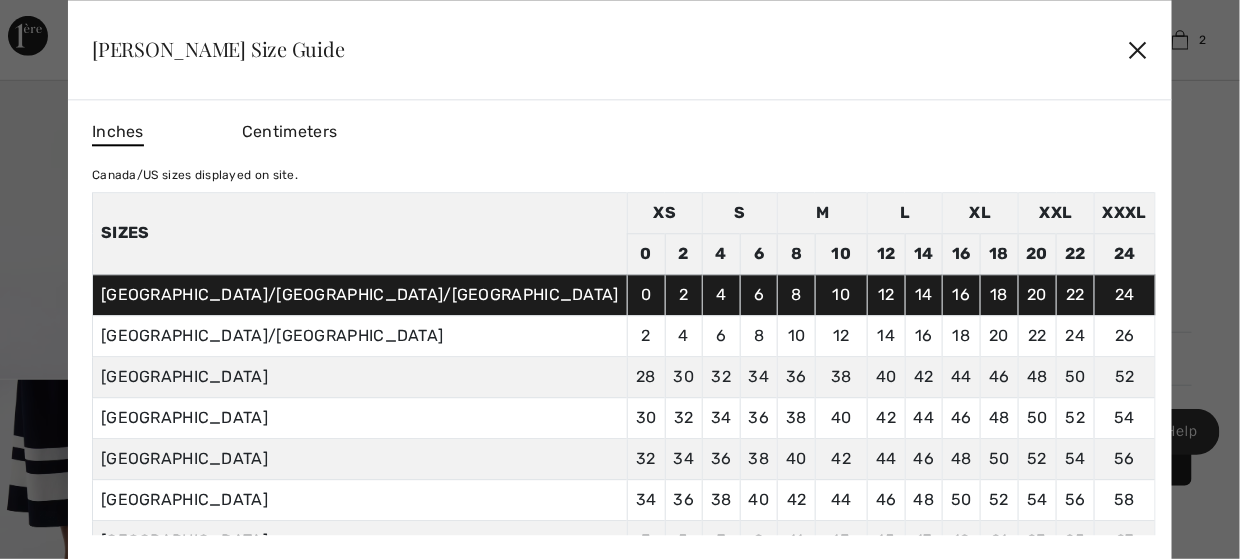 click on "✕" at bounding box center (1138, 50) 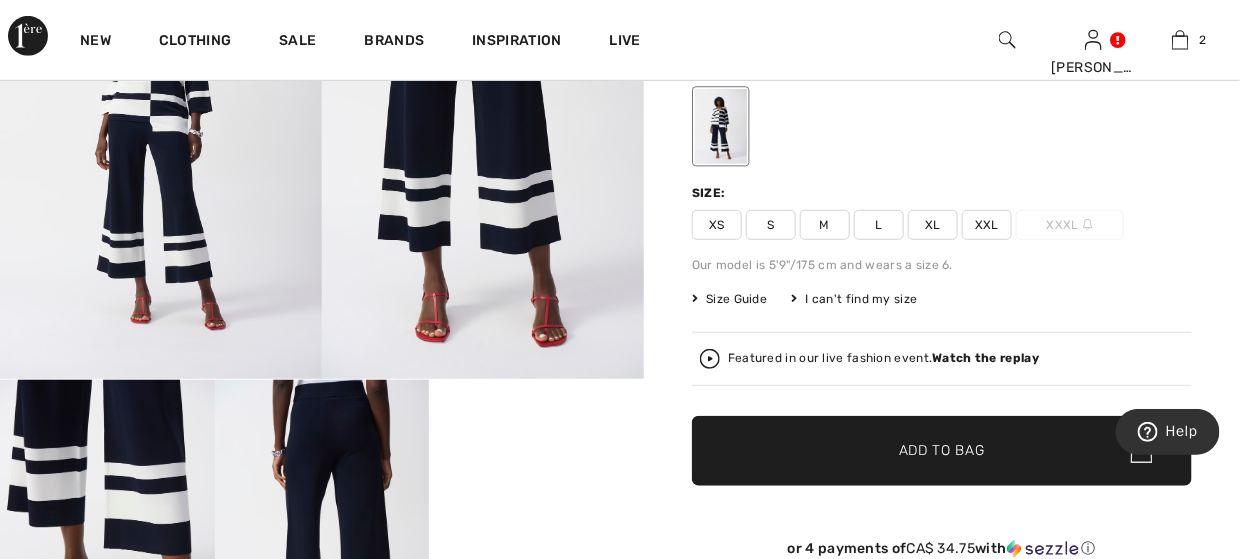 click on "M" at bounding box center [825, 225] 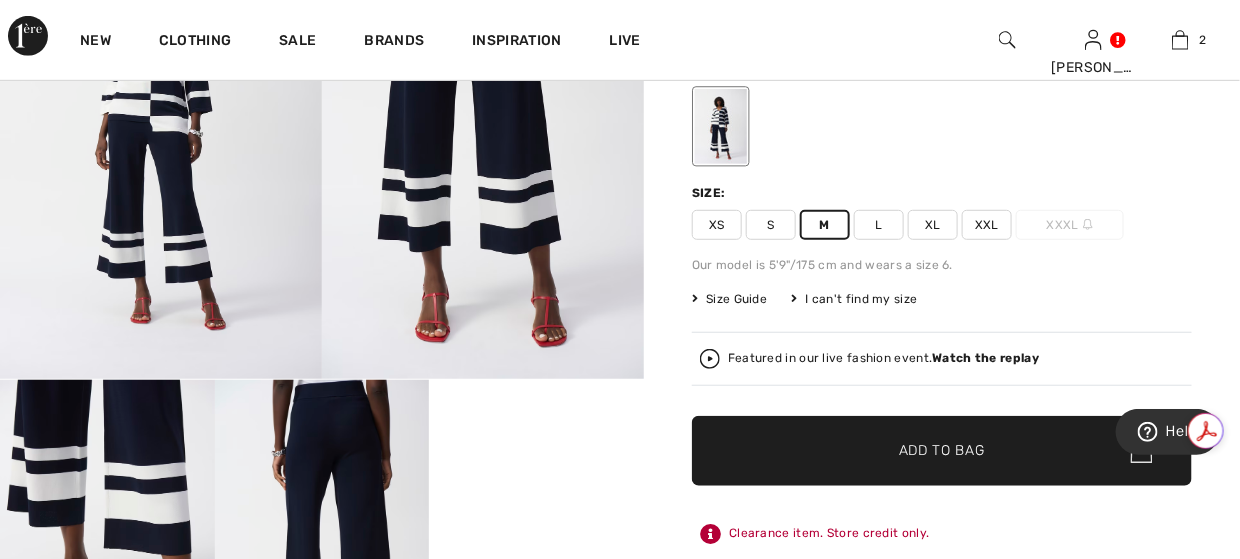 click on "Add to Bag" at bounding box center [942, 450] 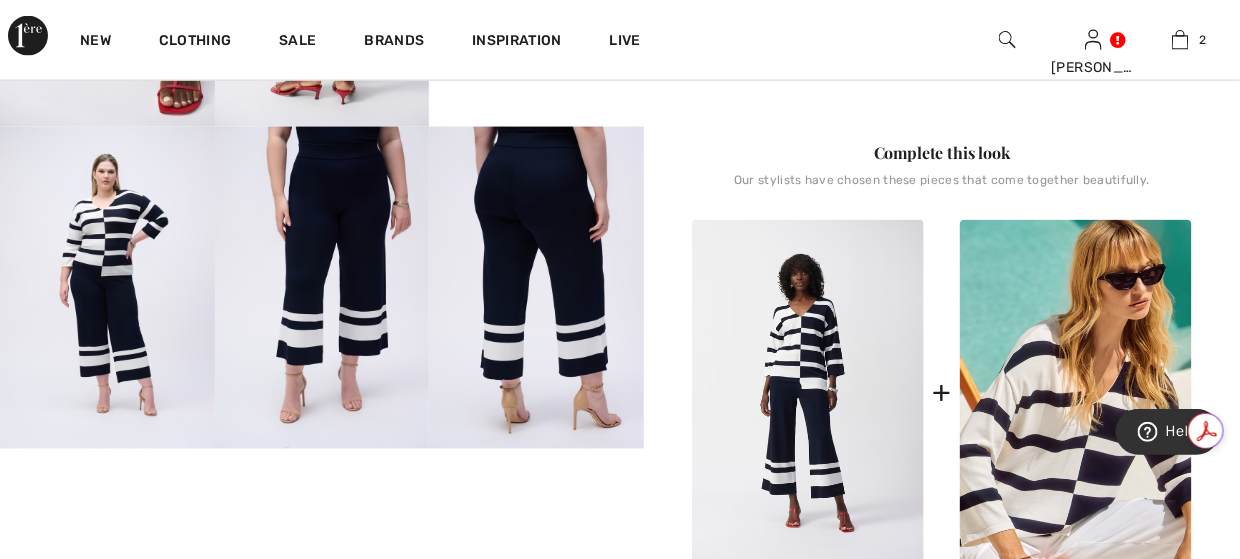 scroll, scrollTop: 1000, scrollLeft: 0, axis: vertical 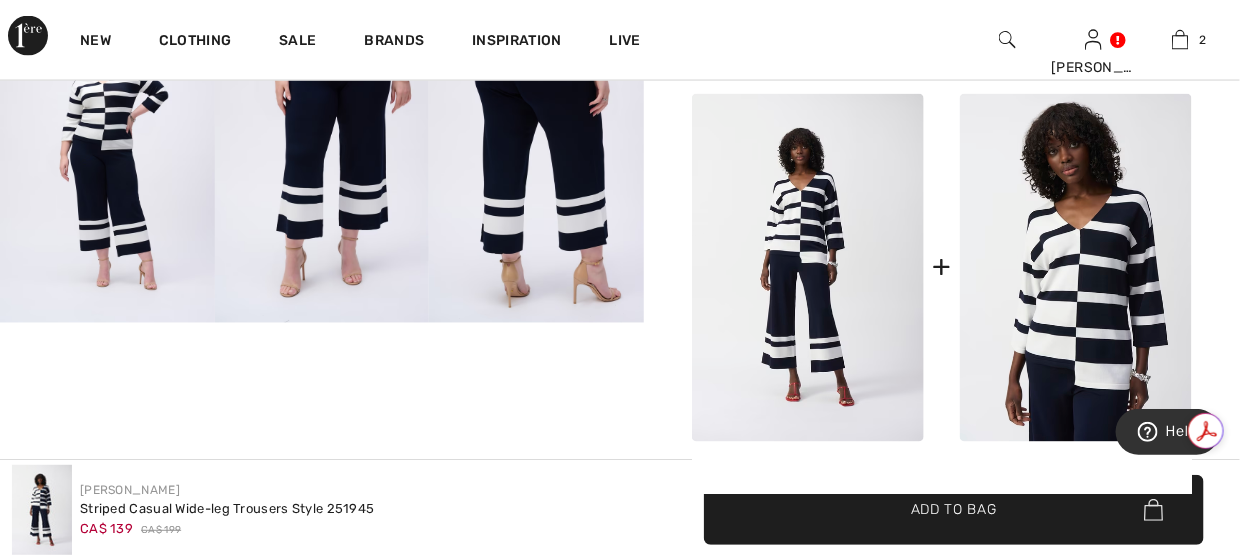 click at bounding box center [1076, 268] 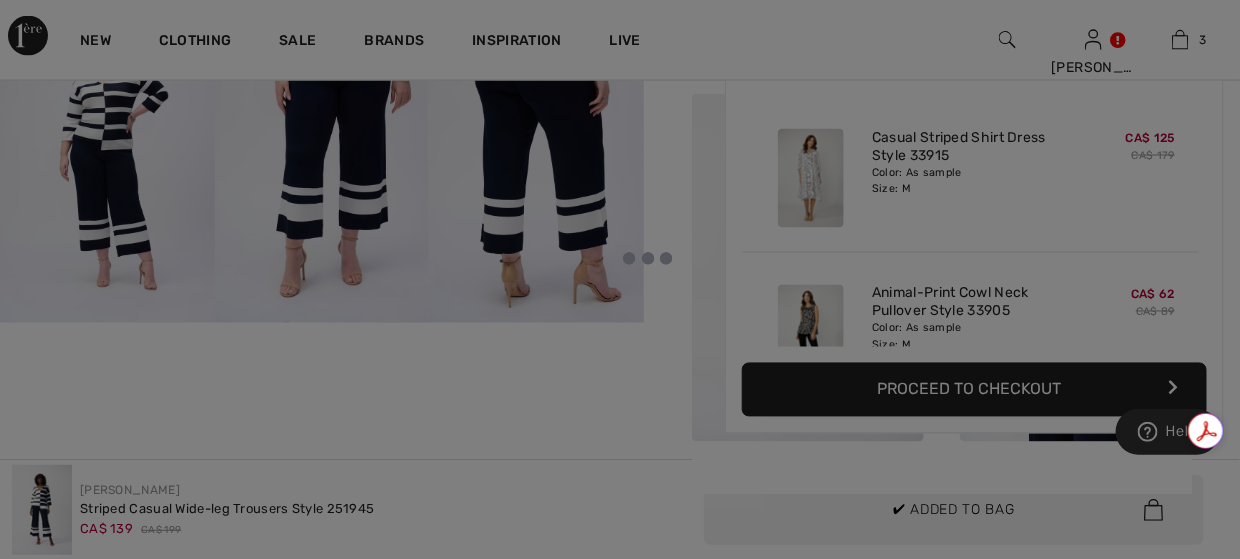 scroll, scrollTop: 216, scrollLeft: 0, axis: vertical 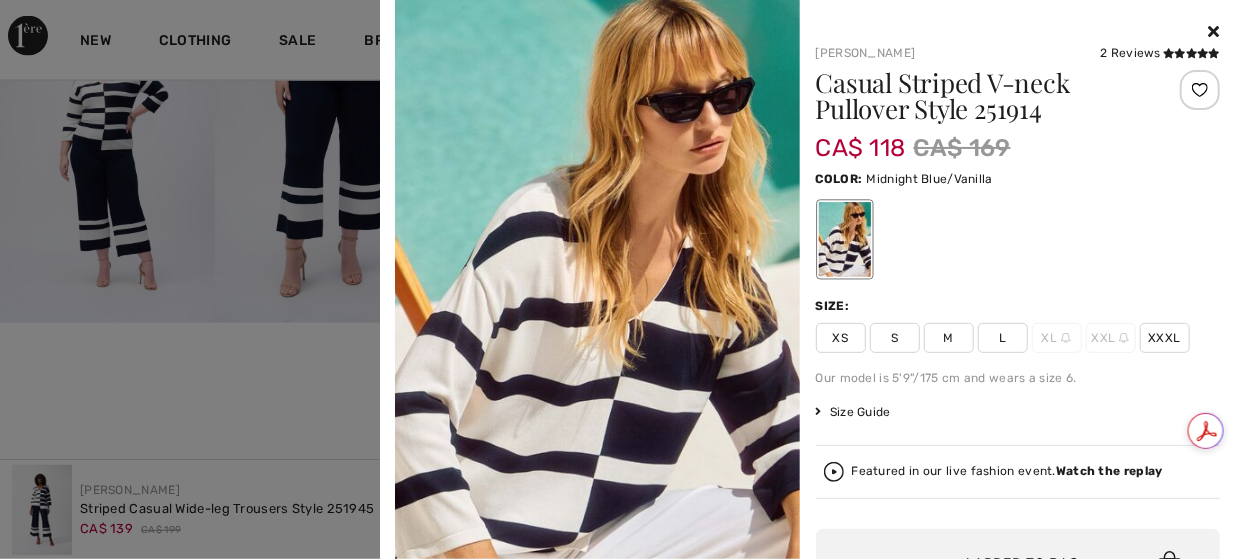 click on "M" at bounding box center (949, 338) 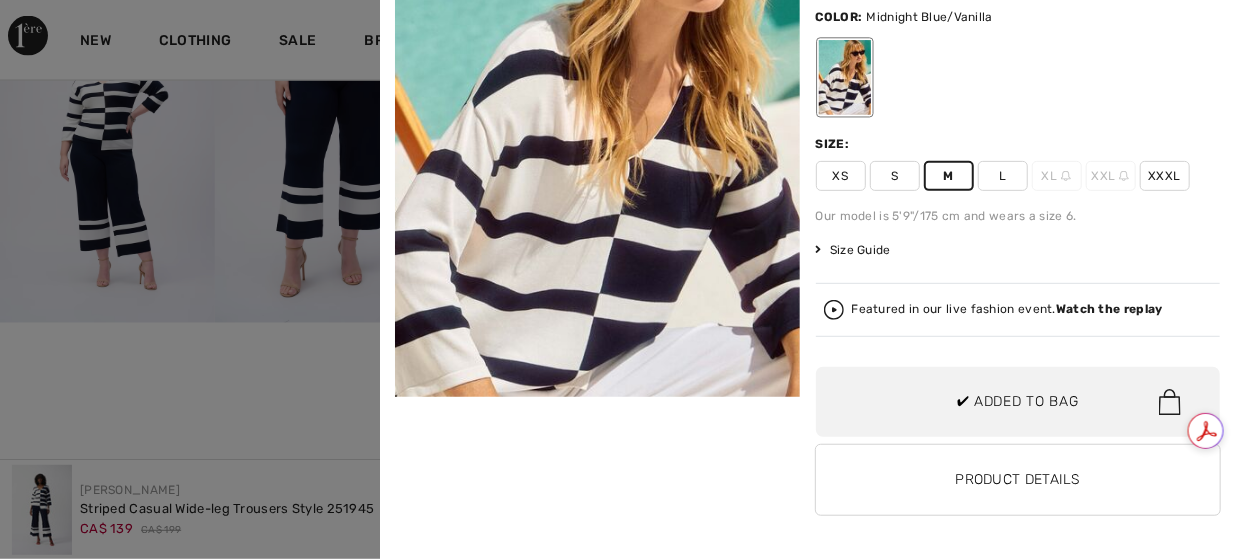 scroll, scrollTop: 162, scrollLeft: 0, axis: vertical 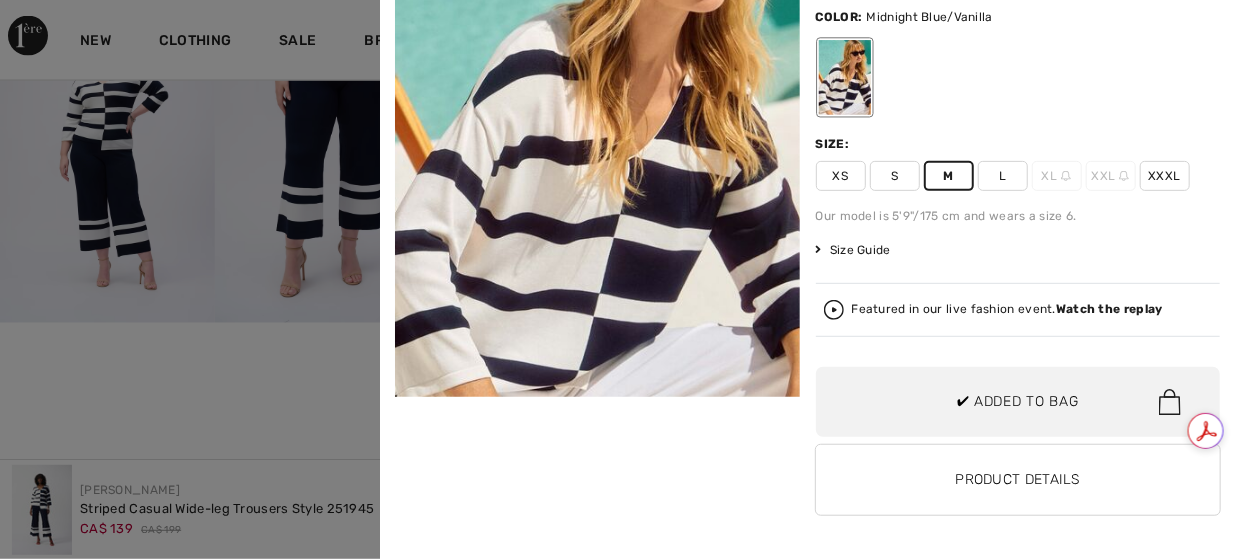 click on "Add to Bag" at bounding box center [1048, 402] 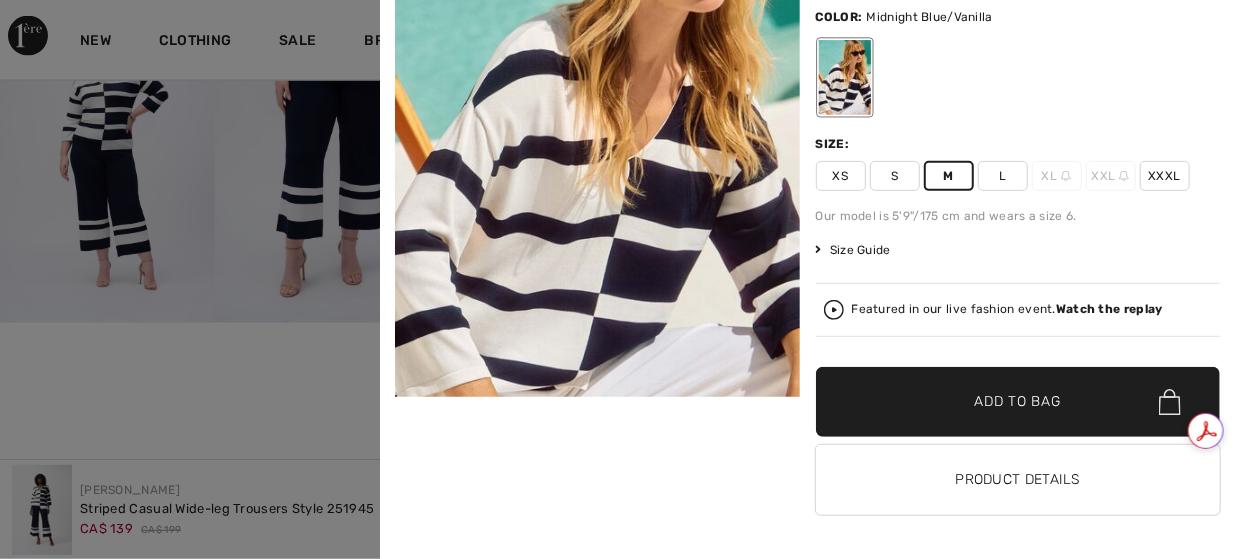 scroll, scrollTop: 0, scrollLeft: 0, axis: both 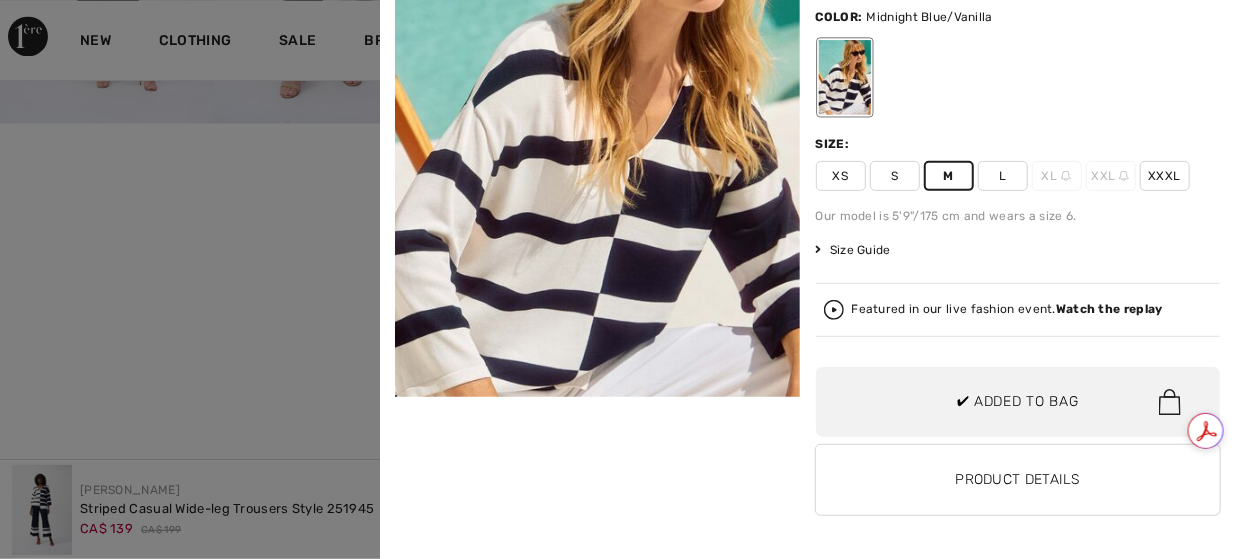 click on "Watch the replay" at bounding box center [1109, 309] 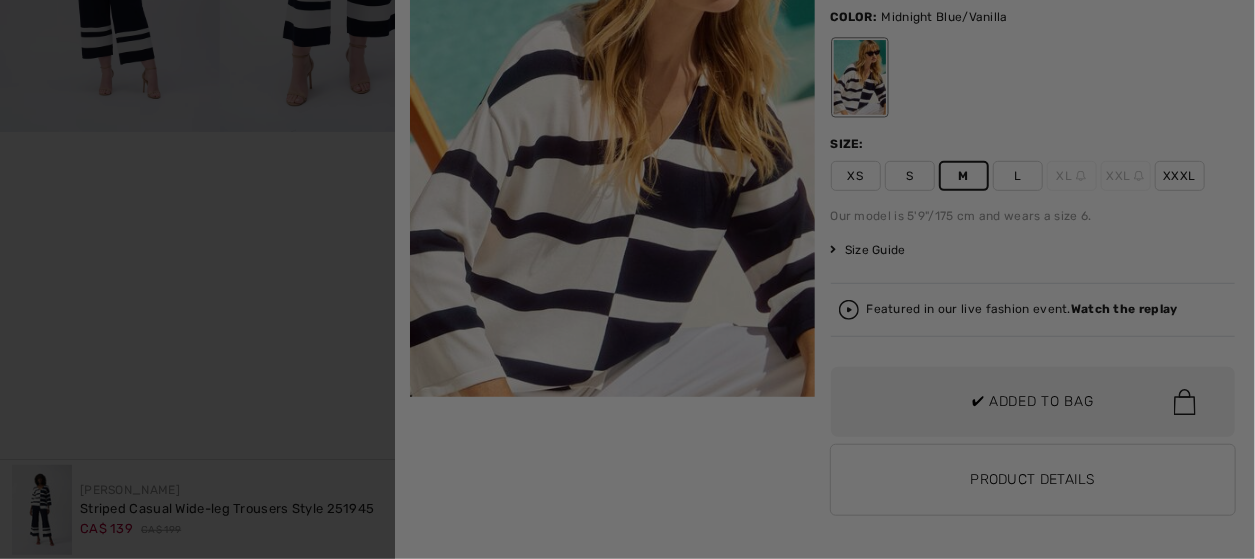 scroll, scrollTop: 0, scrollLeft: 0, axis: both 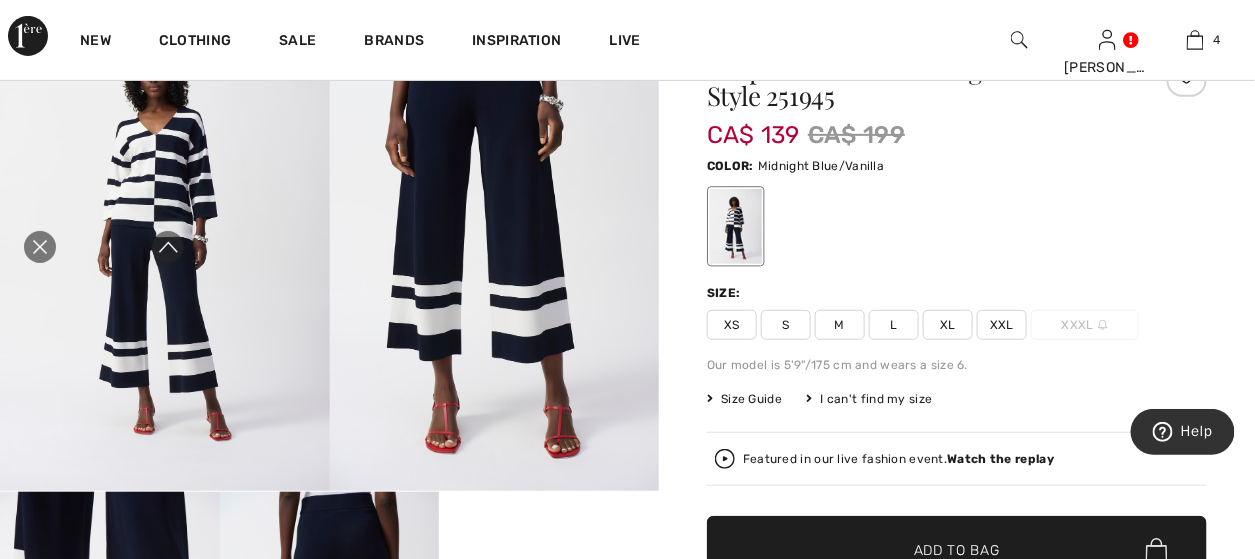 click on "M" at bounding box center [840, 325] 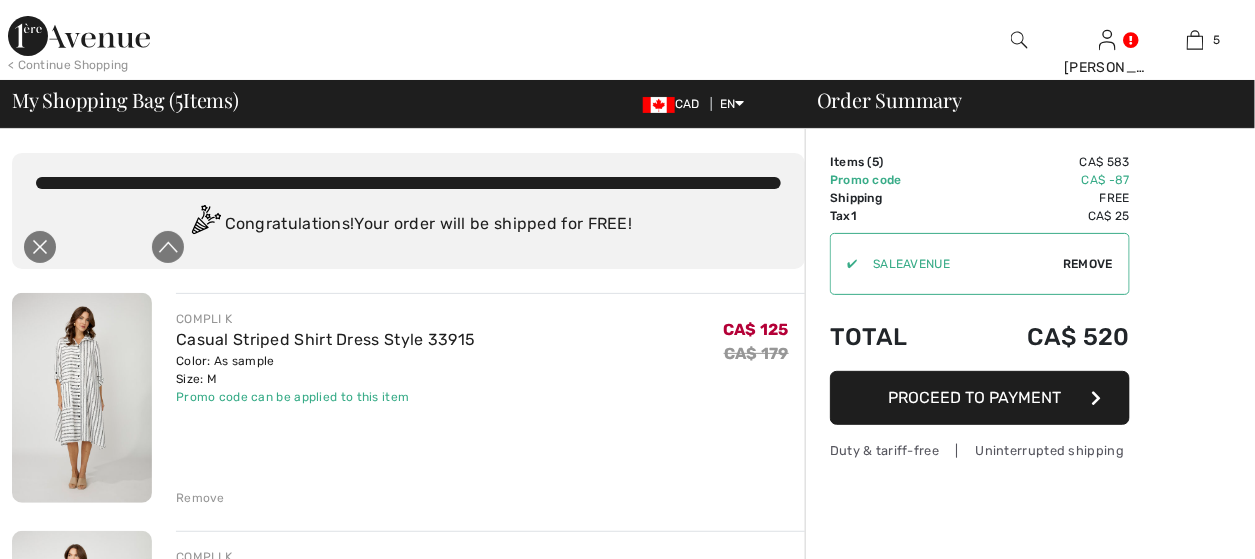 scroll, scrollTop: 0, scrollLeft: 0, axis: both 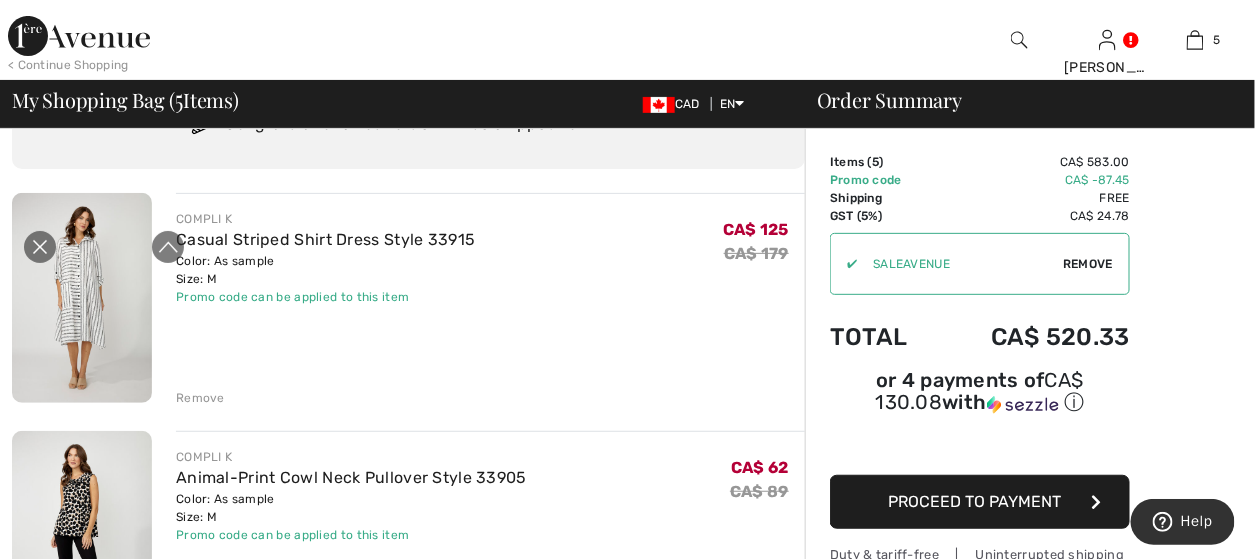 click 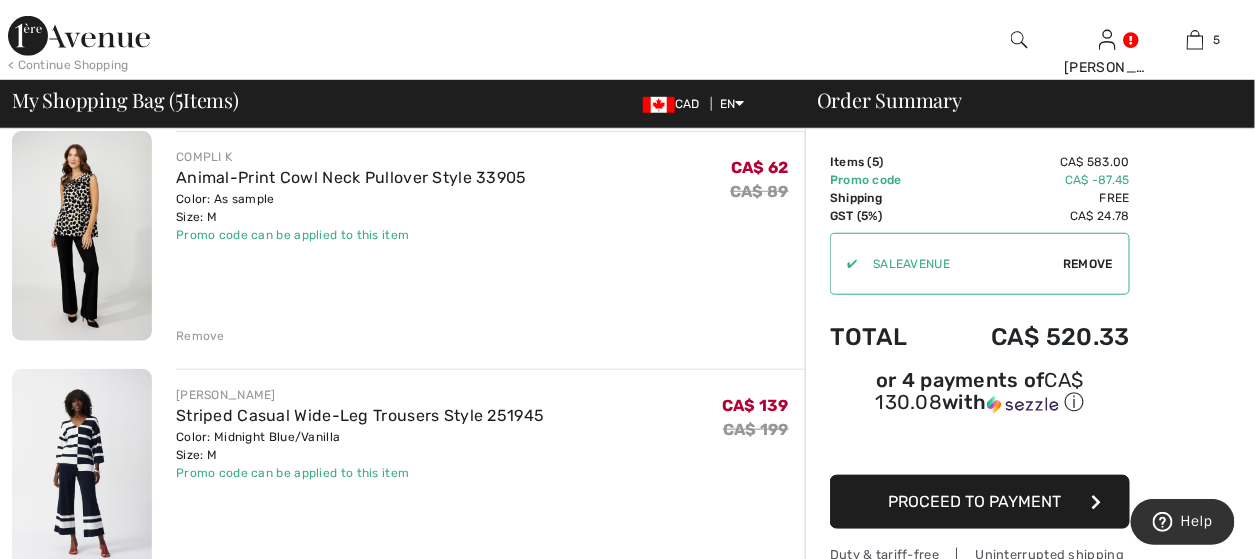 scroll, scrollTop: 300, scrollLeft: 0, axis: vertical 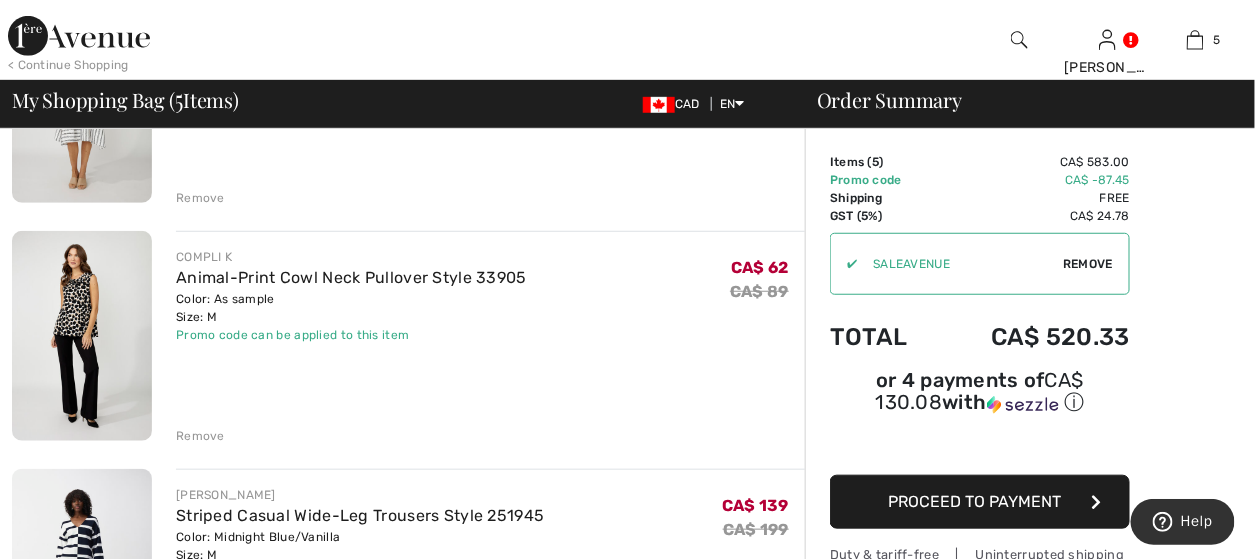click on "Remove" at bounding box center [200, 436] 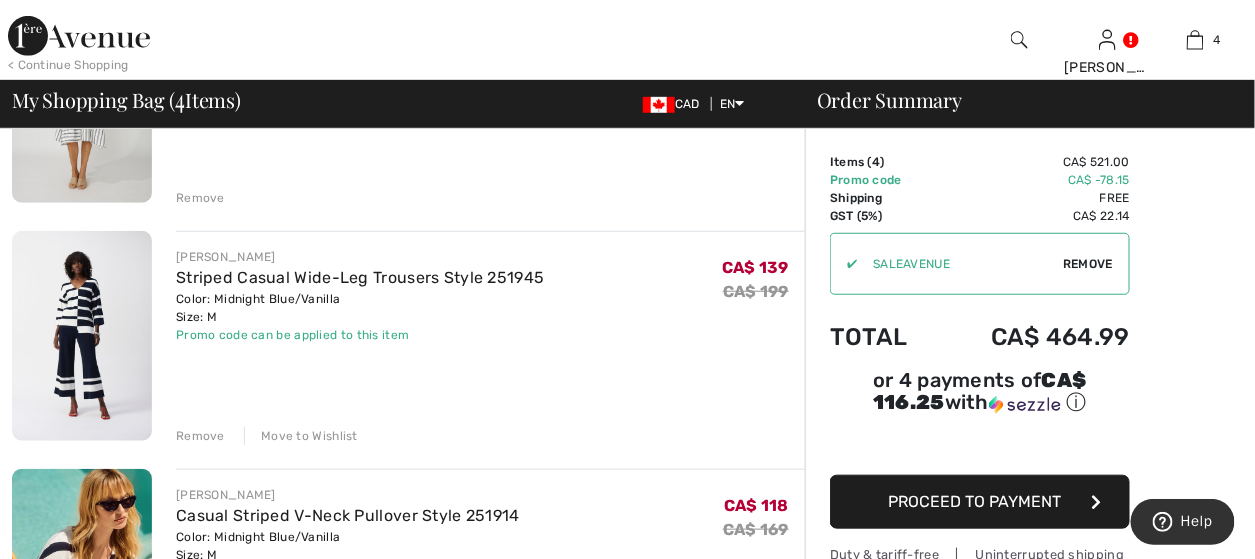 click on "Remove" at bounding box center [200, 198] 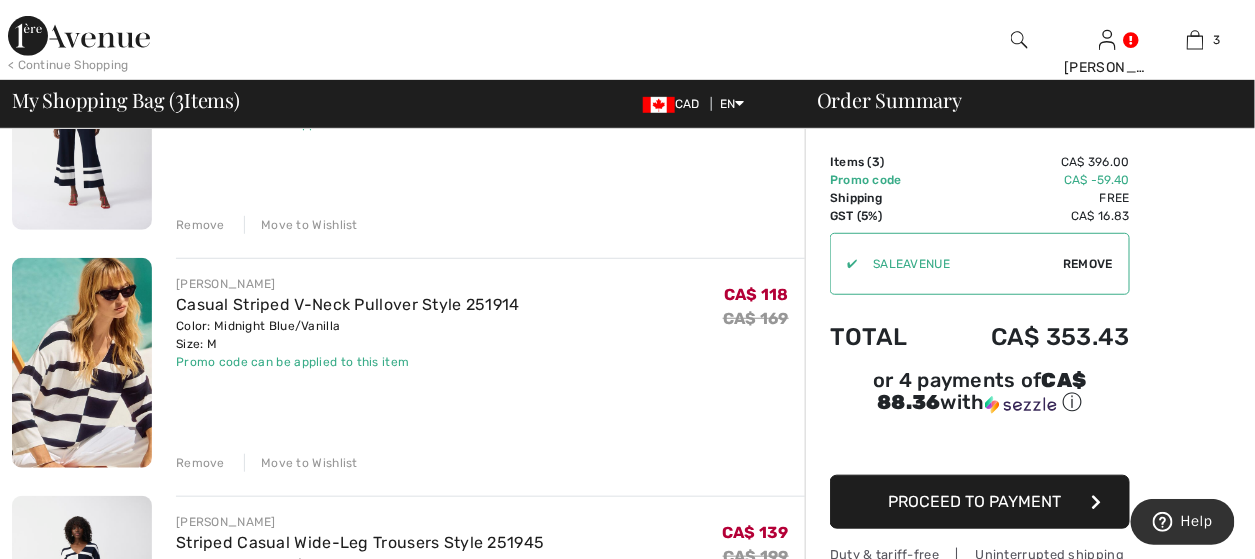 scroll, scrollTop: 73, scrollLeft: 0, axis: vertical 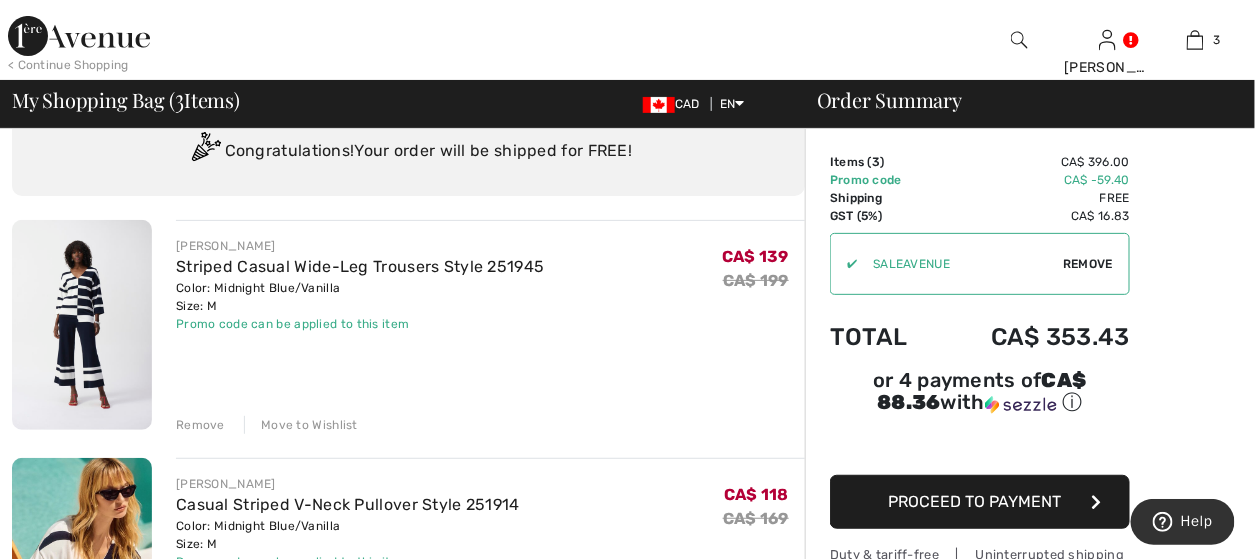 click on "Remove" at bounding box center [200, 425] 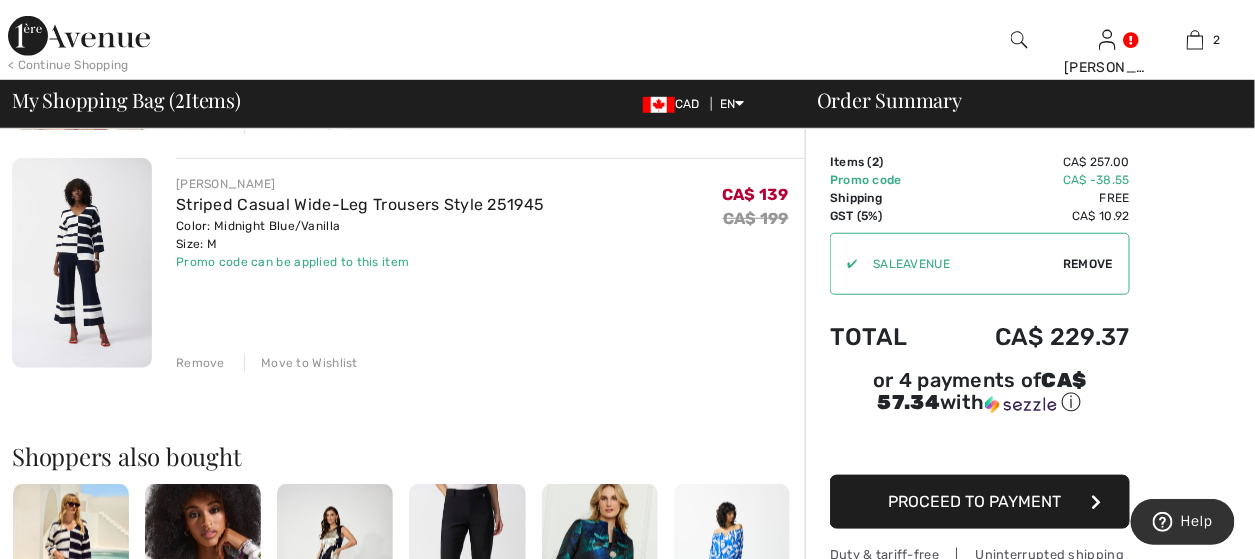 scroll, scrollTop: 273, scrollLeft: 0, axis: vertical 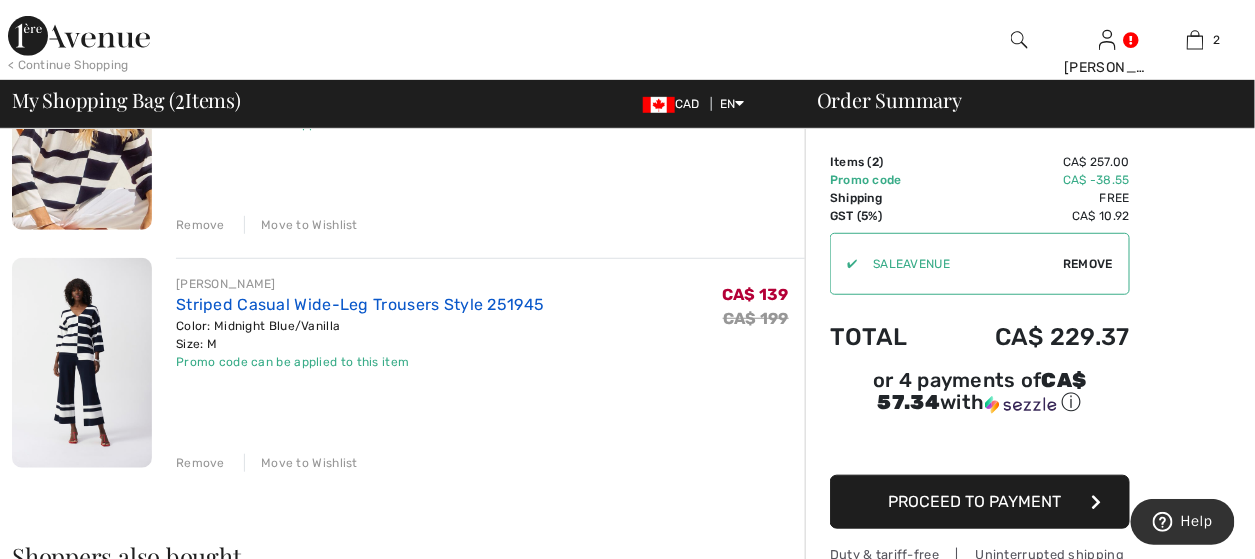 click on "Striped Casual Wide-Leg Trousers Style 251945" at bounding box center (360, 304) 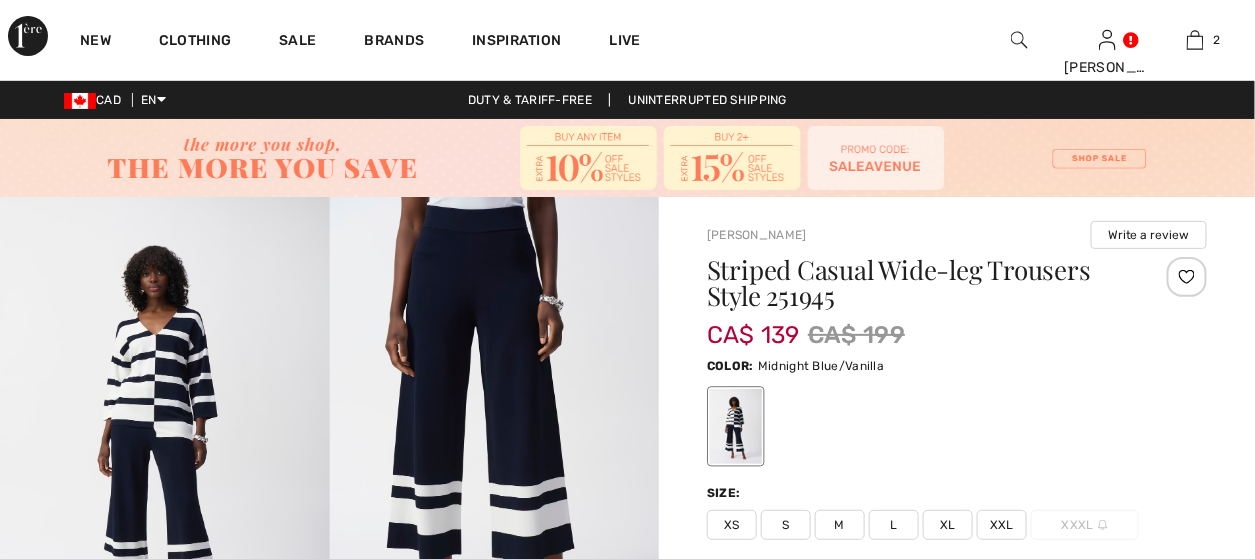scroll, scrollTop: 83, scrollLeft: 0, axis: vertical 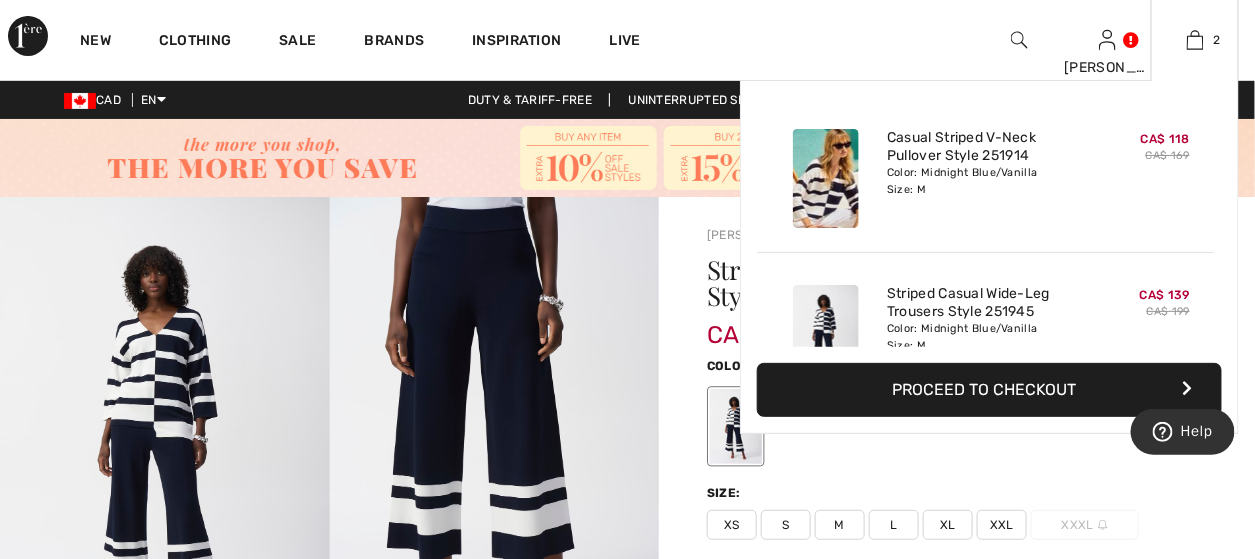 click on "Proceed to Checkout" at bounding box center (989, 390) 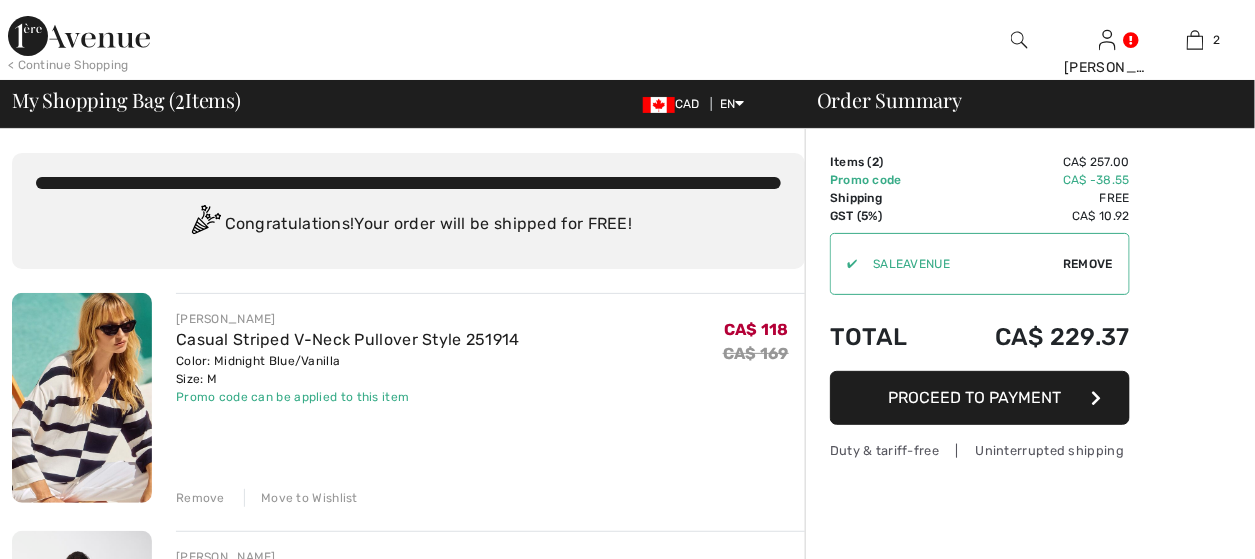 scroll, scrollTop: 0, scrollLeft: 0, axis: both 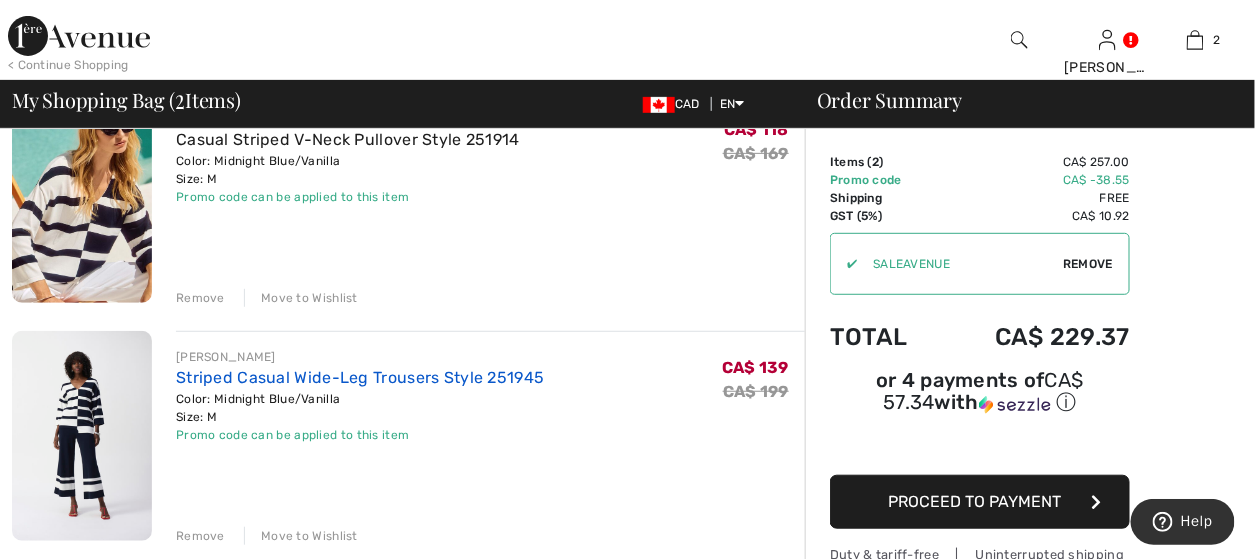 click on "Striped Casual Wide-Leg Trousers Style 251945" at bounding box center (360, 377) 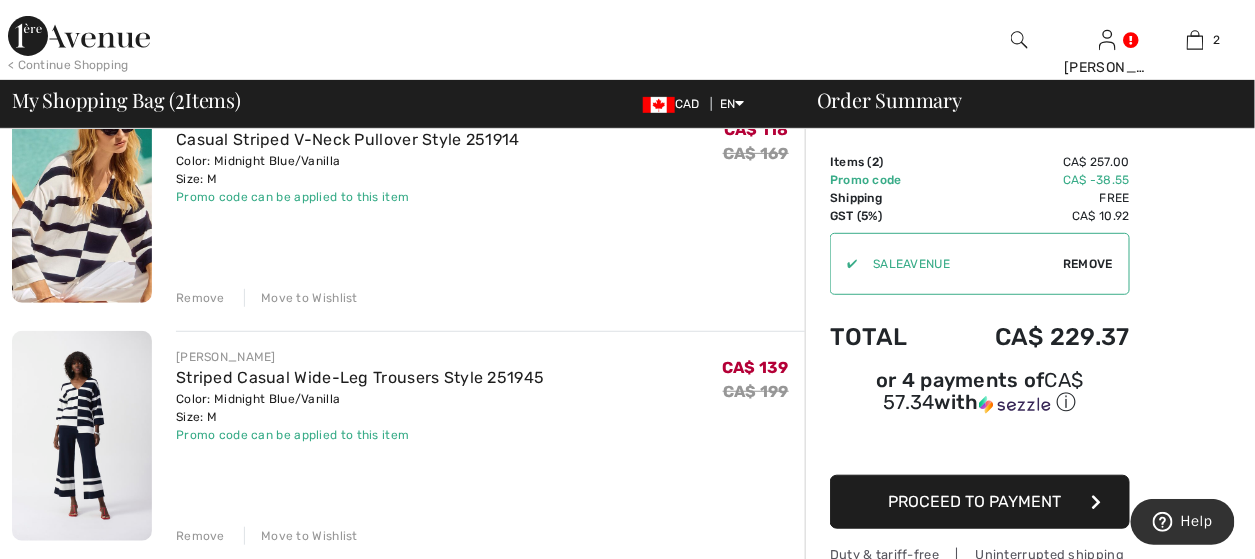 scroll, scrollTop: 100, scrollLeft: 0, axis: vertical 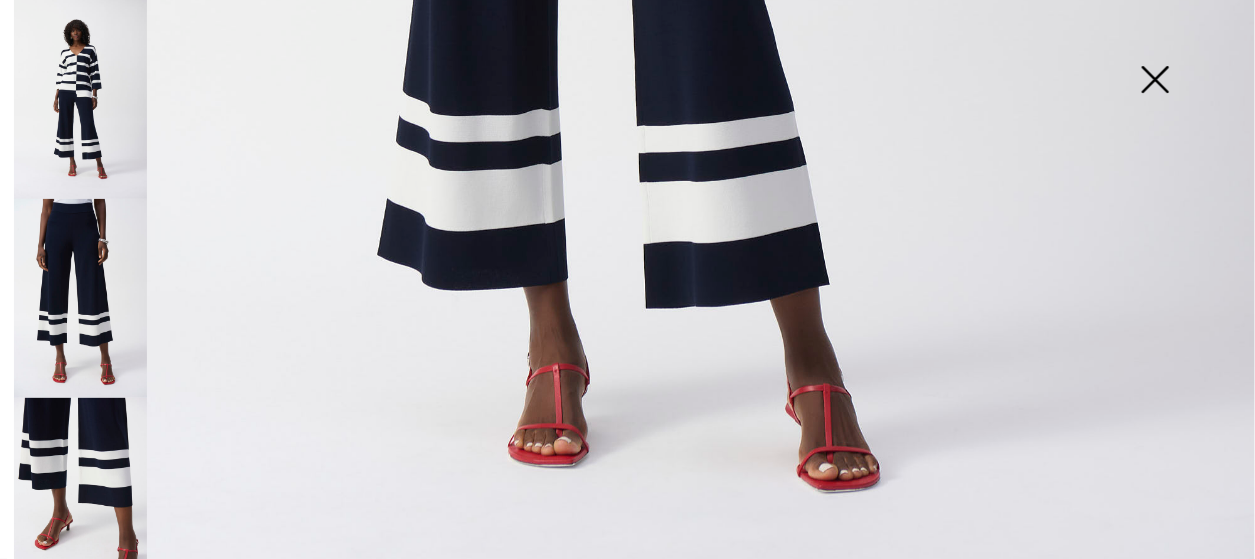 click at bounding box center [1155, 81] 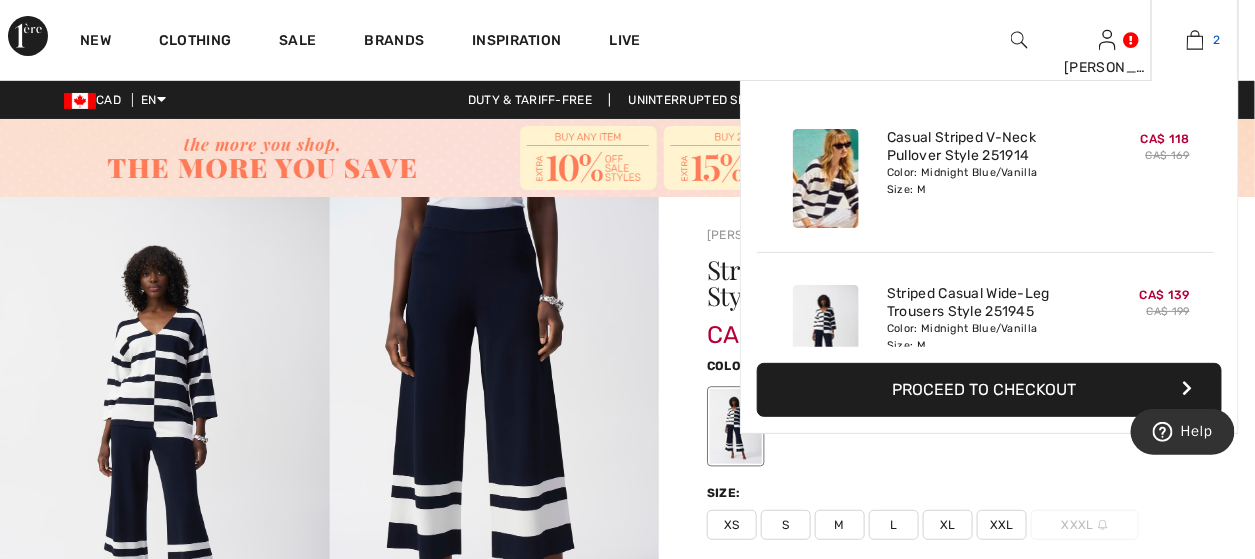 click at bounding box center (1195, 40) 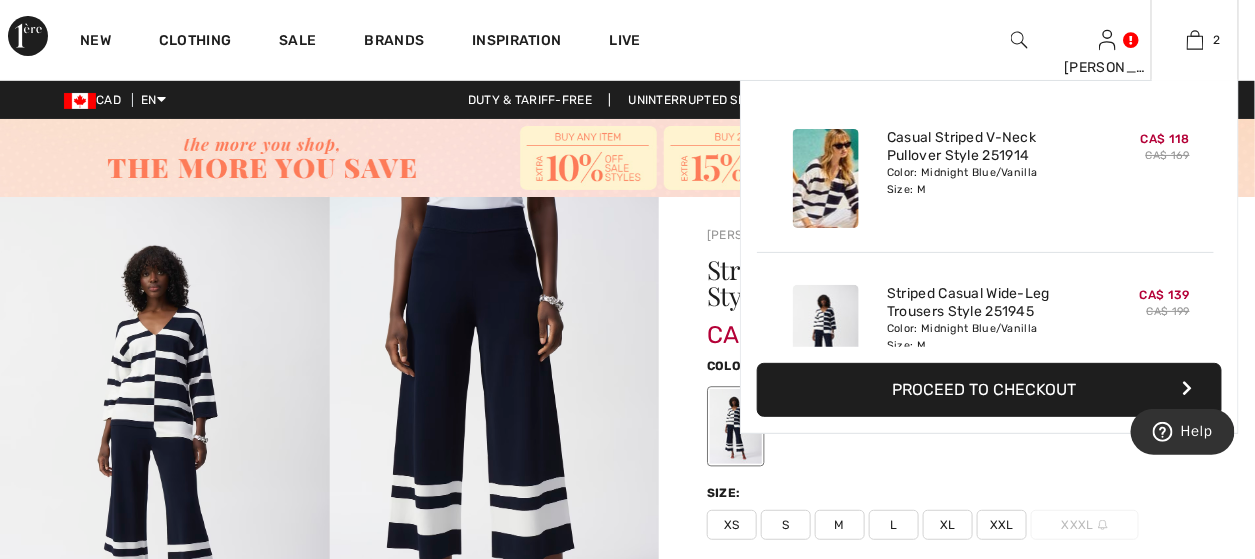 click on "Proceed to Checkout" at bounding box center (989, 390) 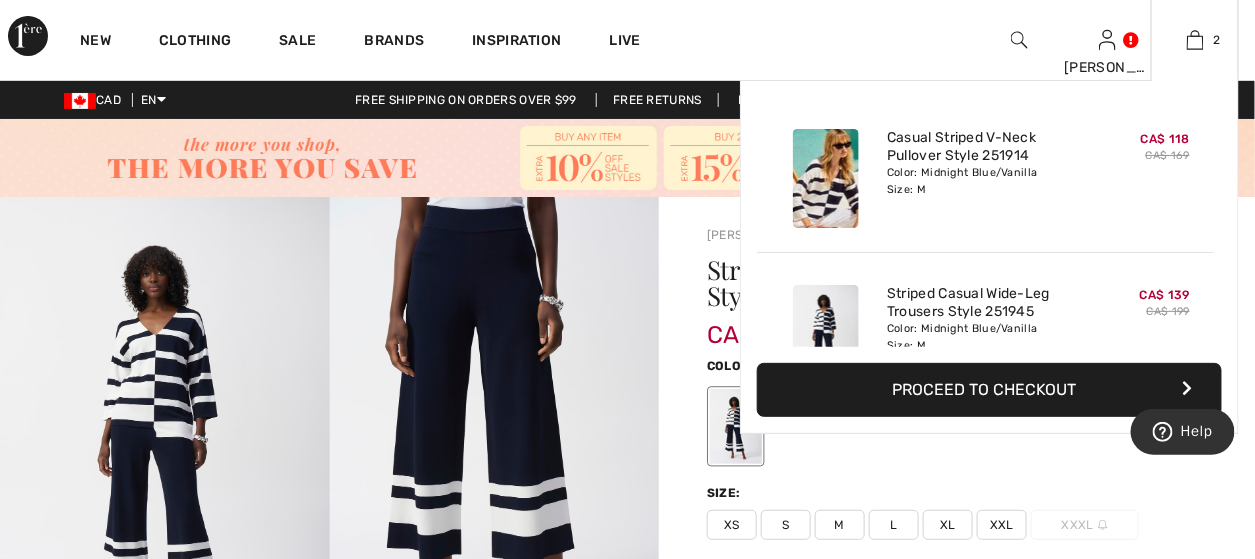 click on "Proceed to Checkout" at bounding box center (989, 390) 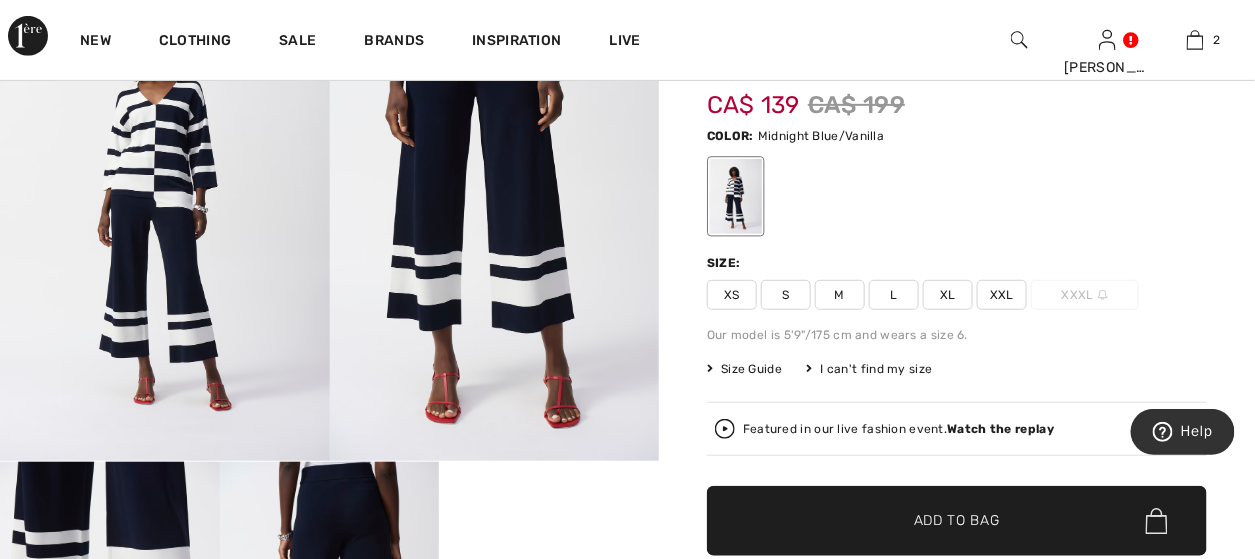 scroll, scrollTop: 200, scrollLeft: 0, axis: vertical 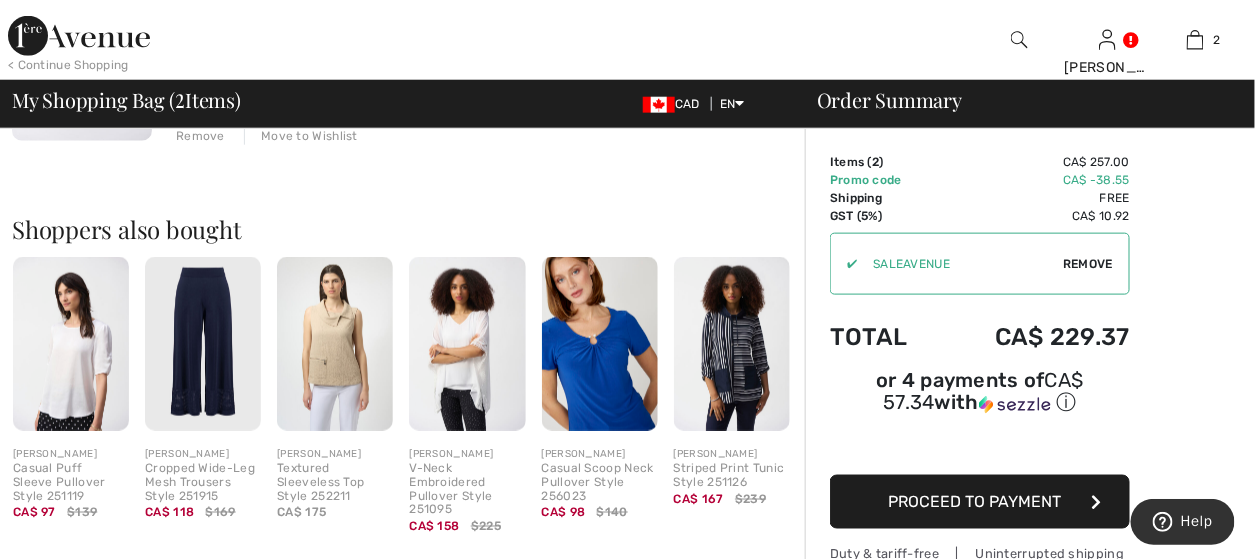click on "Proceed to Payment" at bounding box center (975, 501) 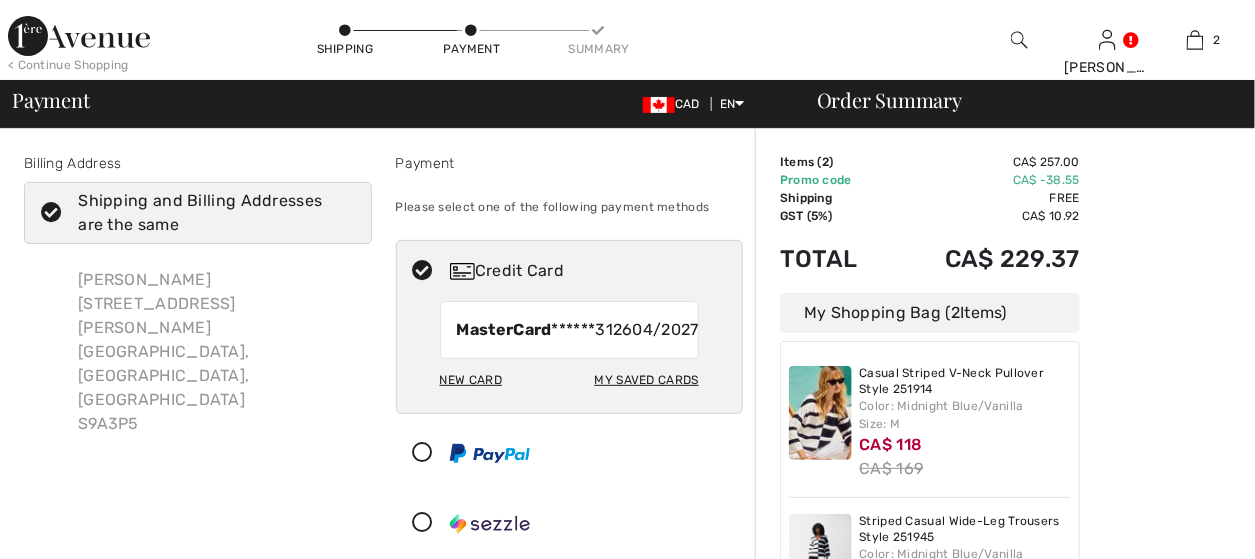scroll, scrollTop: 0, scrollLeft: 0, axis: both 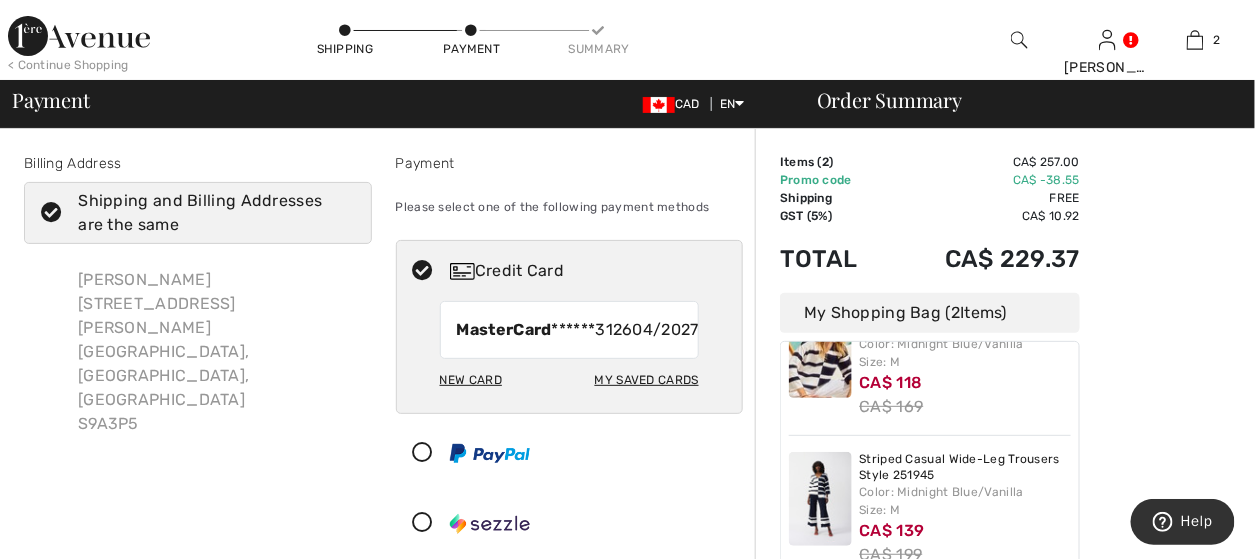 click on "My Saved Cards" at bounding box center [647, 380] 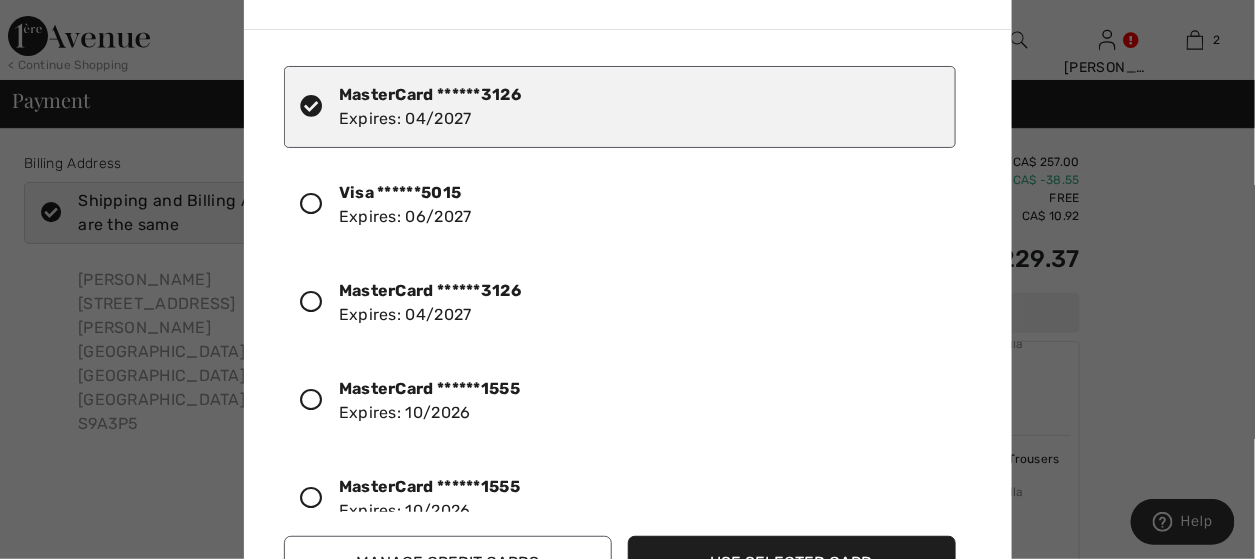 scroll, scrollTop: 500, scrollLeft: 0, axis: vertical 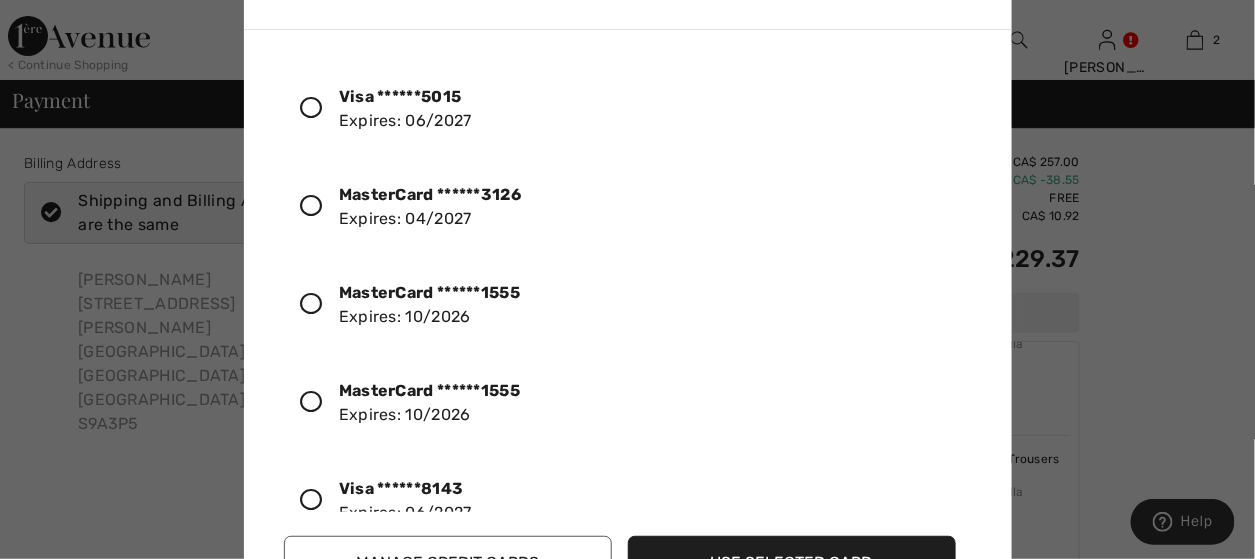 click at bounding box center [312, 304] 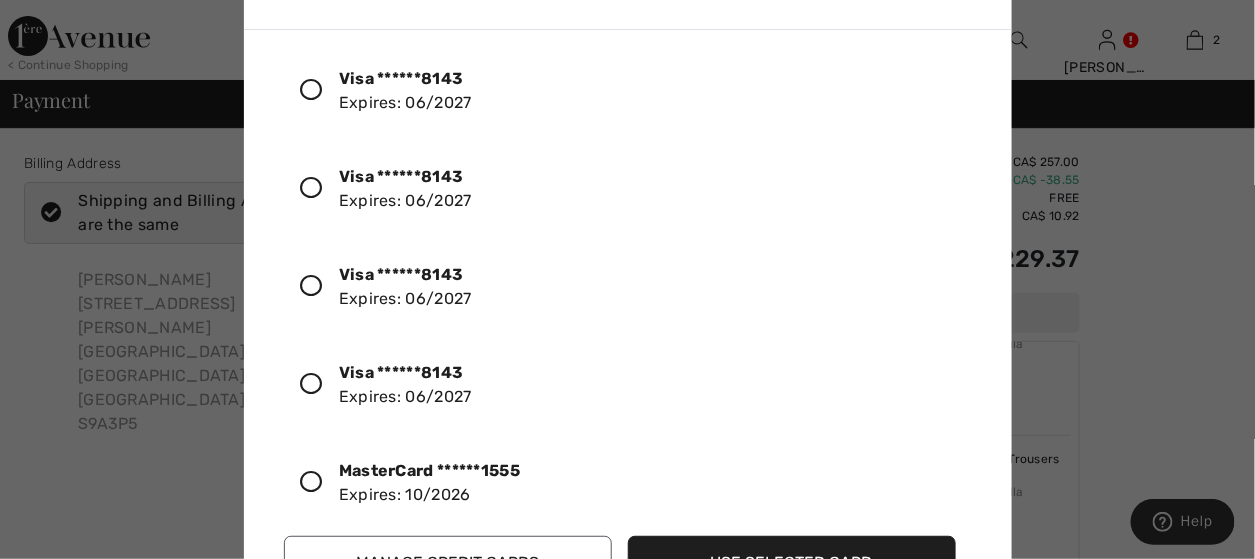 scroll, scrollTop: 927, scrollLeft: 0, axis: vertical 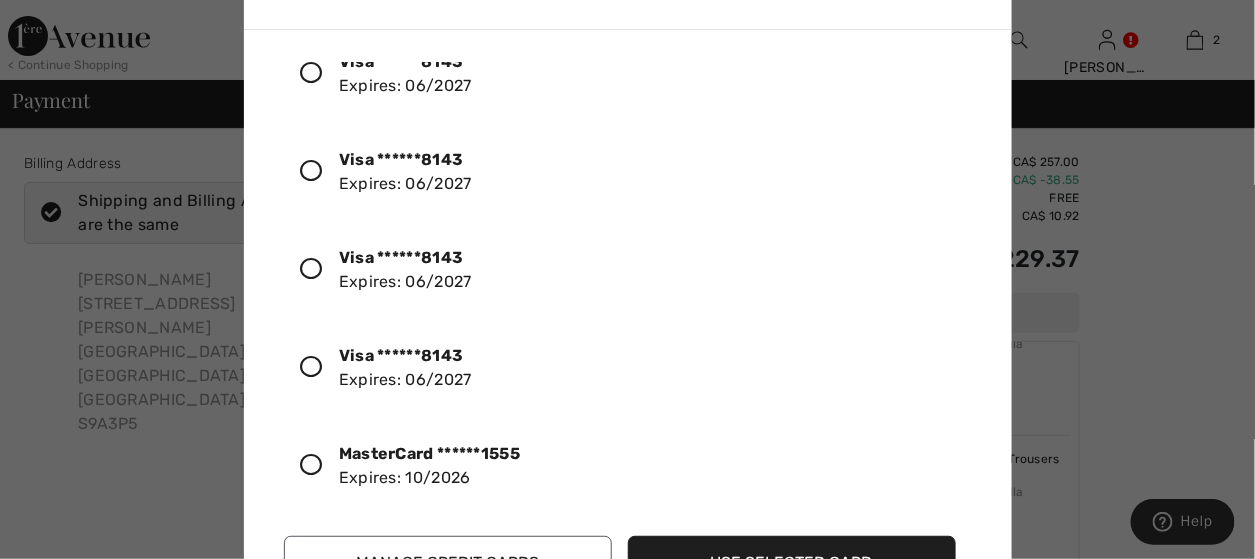 drag, startPoint x: 970, startPoint y: 443, endPoint x: 973, endPoint y: 486, distance: 43.104523 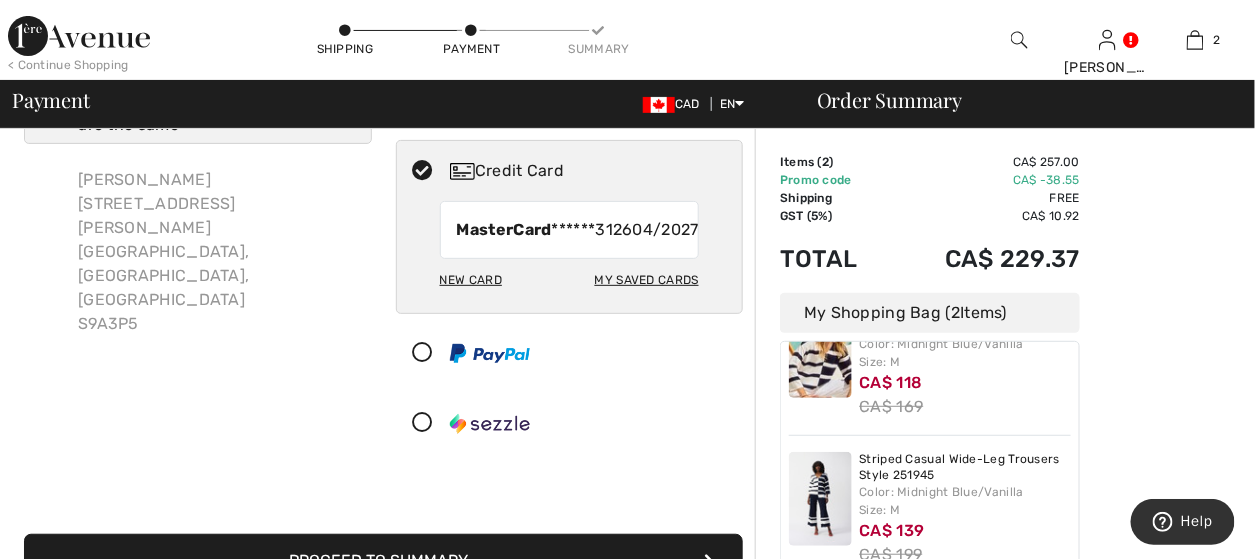 scroll, scrollTop: 0, scrollLeft: 0, axis: both 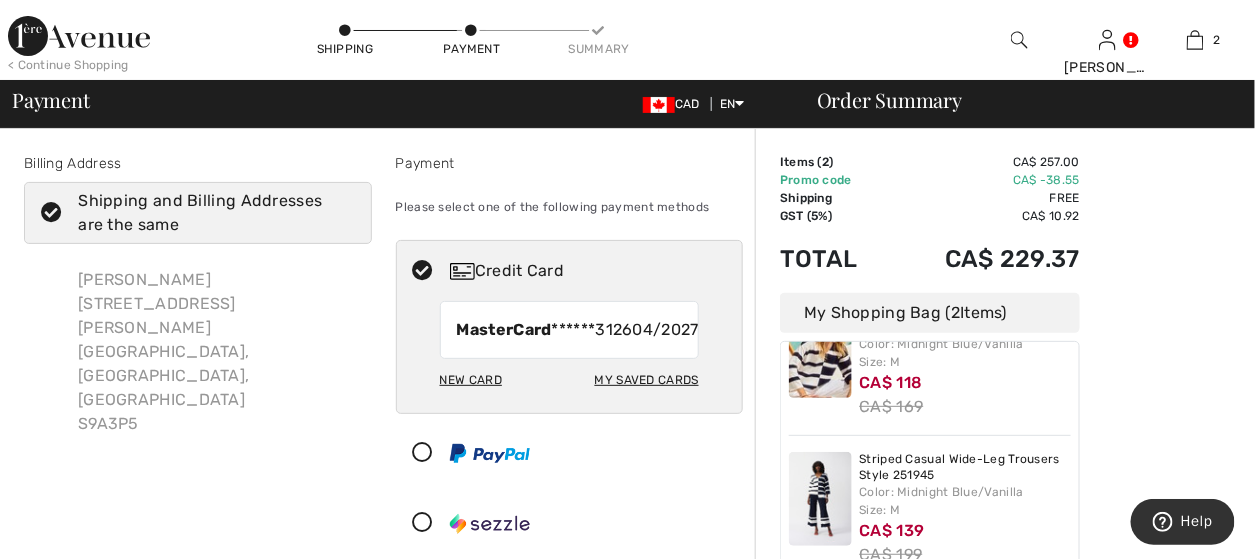 click on "My Saved Cards" at bounding box center (647, 380) 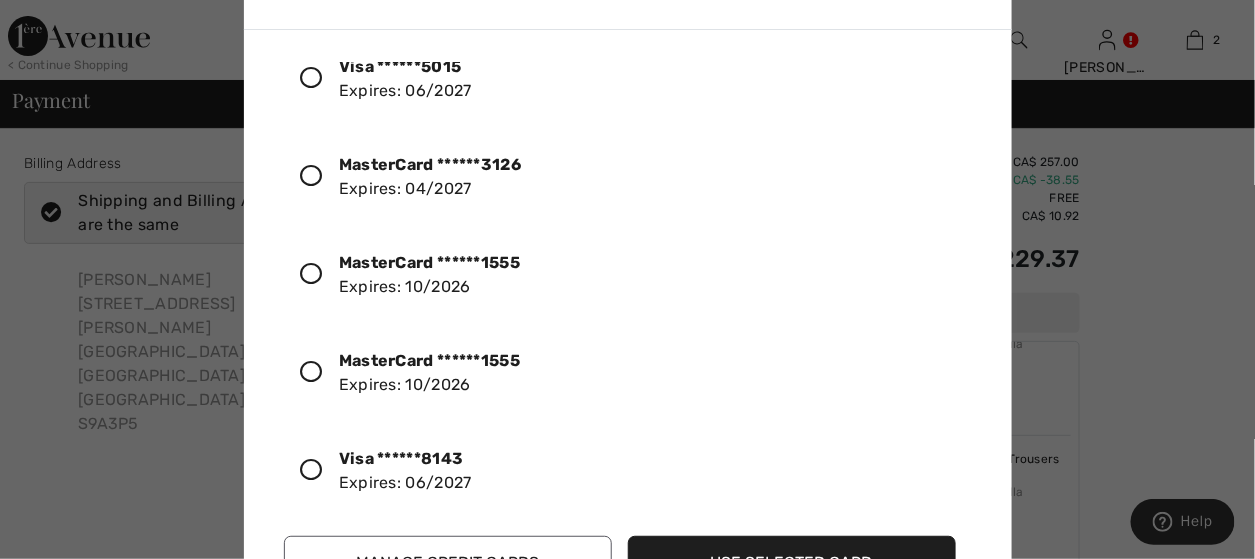 scroll, scrollTop: 600, scrollLeft: 0, axis: vertical 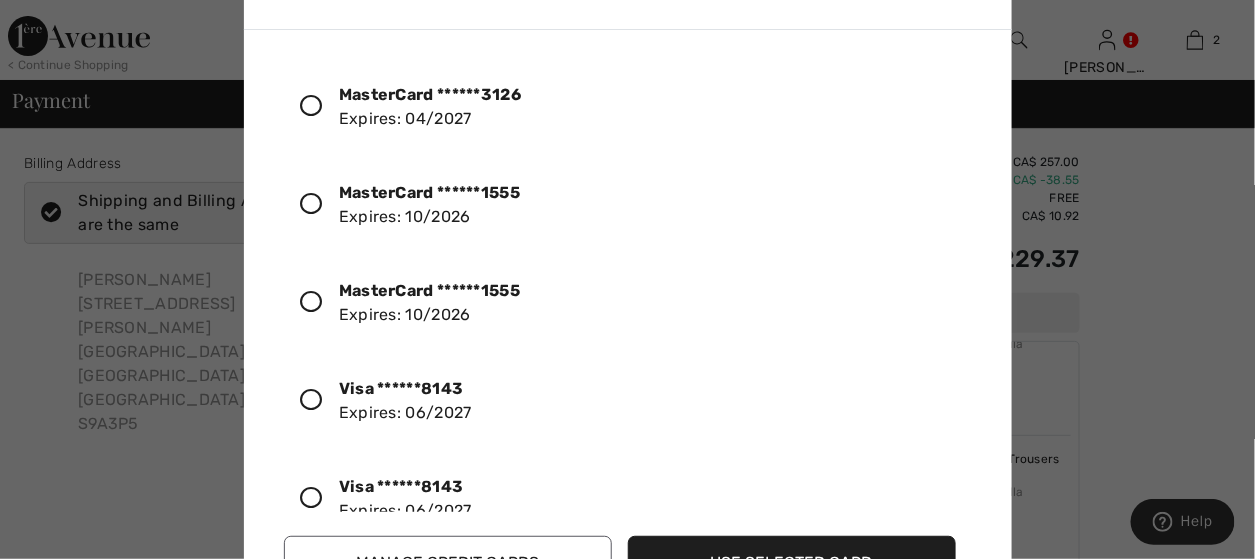 click at bounding box center (320, 303) 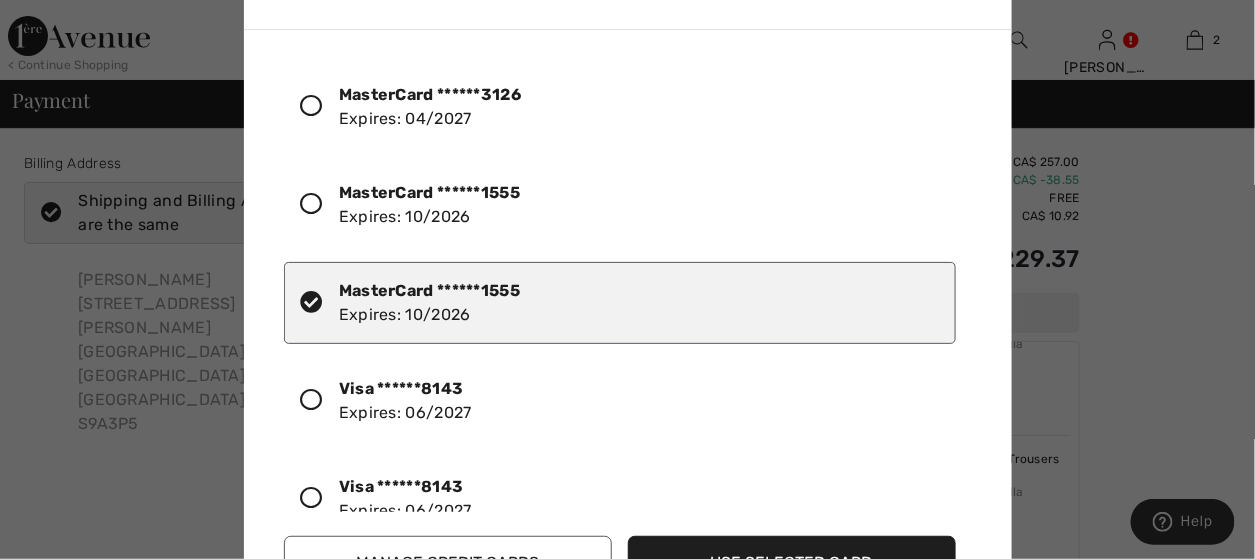 click on "Use Selected Card" at bounding box center (792, 563) 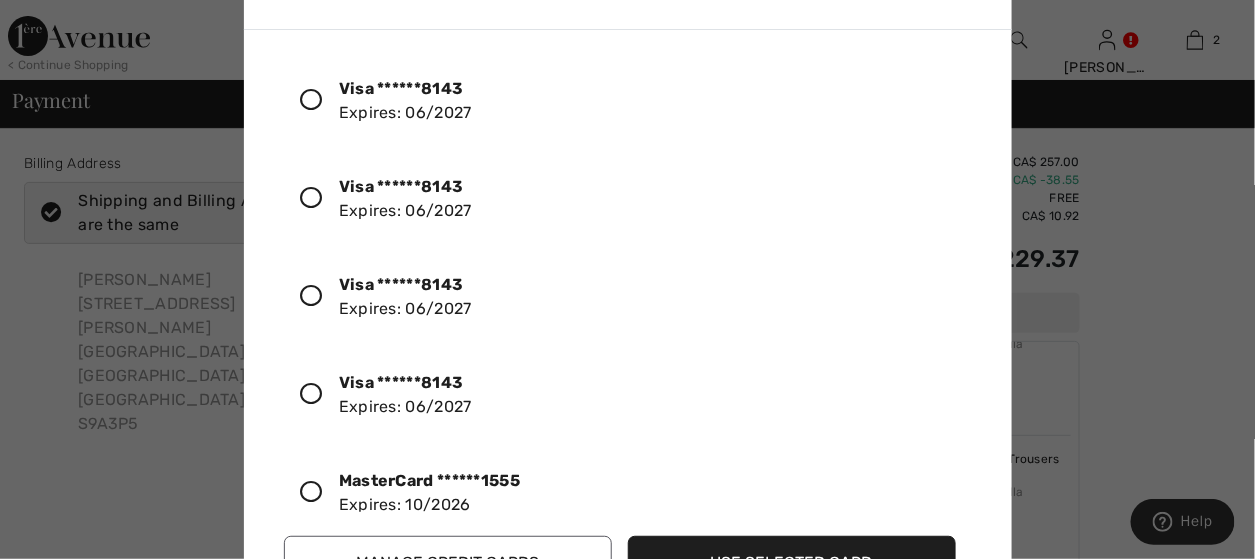scroll, scrollTop: 927, scrollLeft: 0, axis: vertical 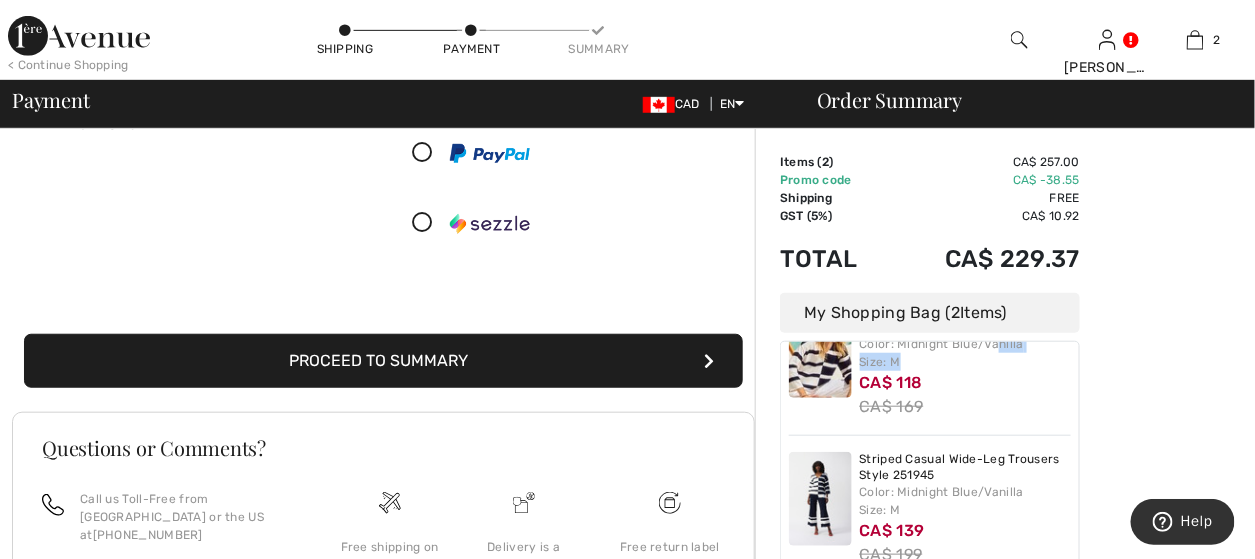click on "Proceed to Summary" at bounding box center (383, 361) 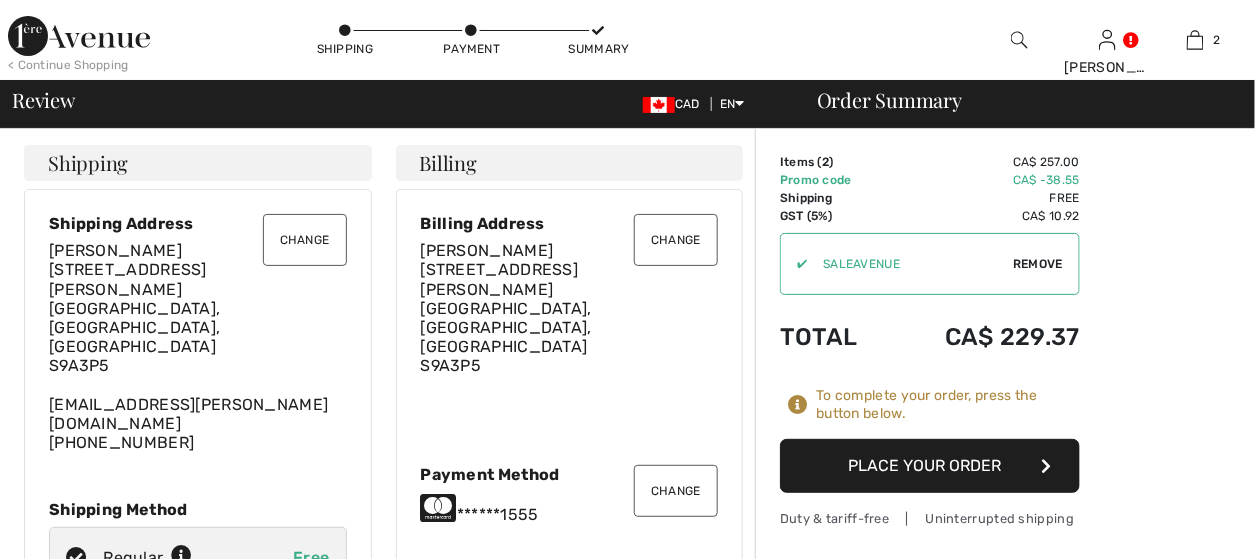 scroll, scrollTop: 0, scrollLeft: 0, axis: both 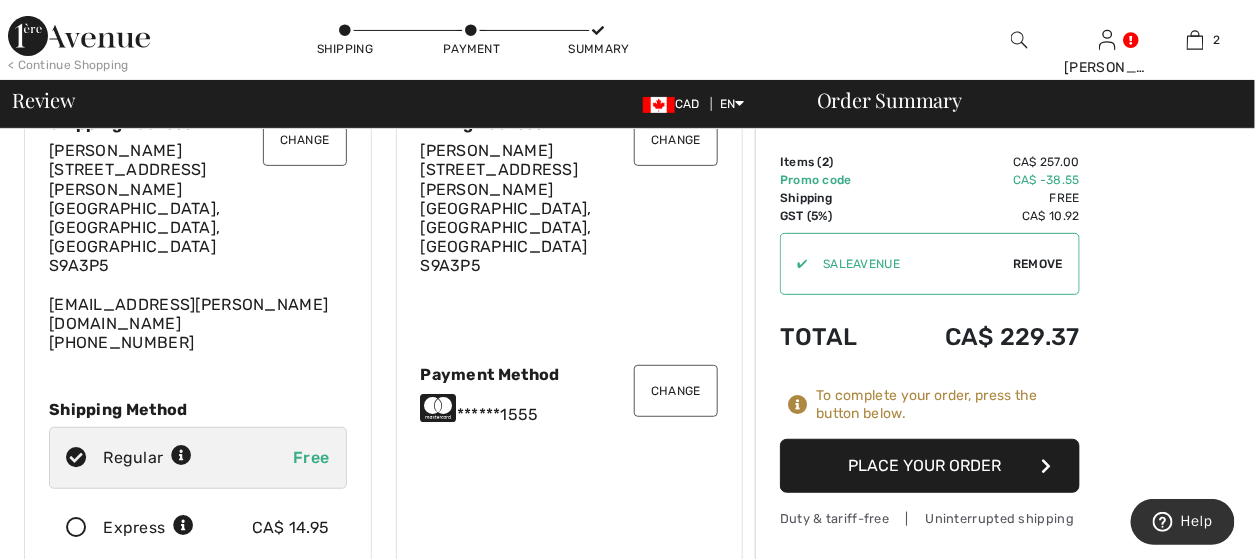 click on "Place Your Order" at bounding box center (930, 466) 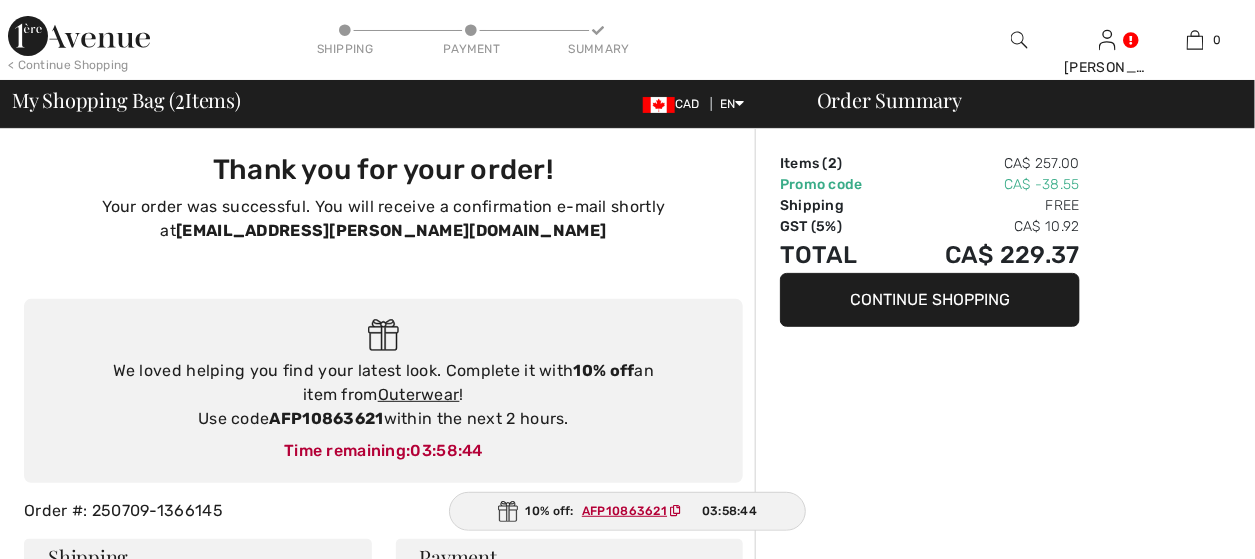 scroll, scrollTop: 0, scrollLeft: 0, axis: both 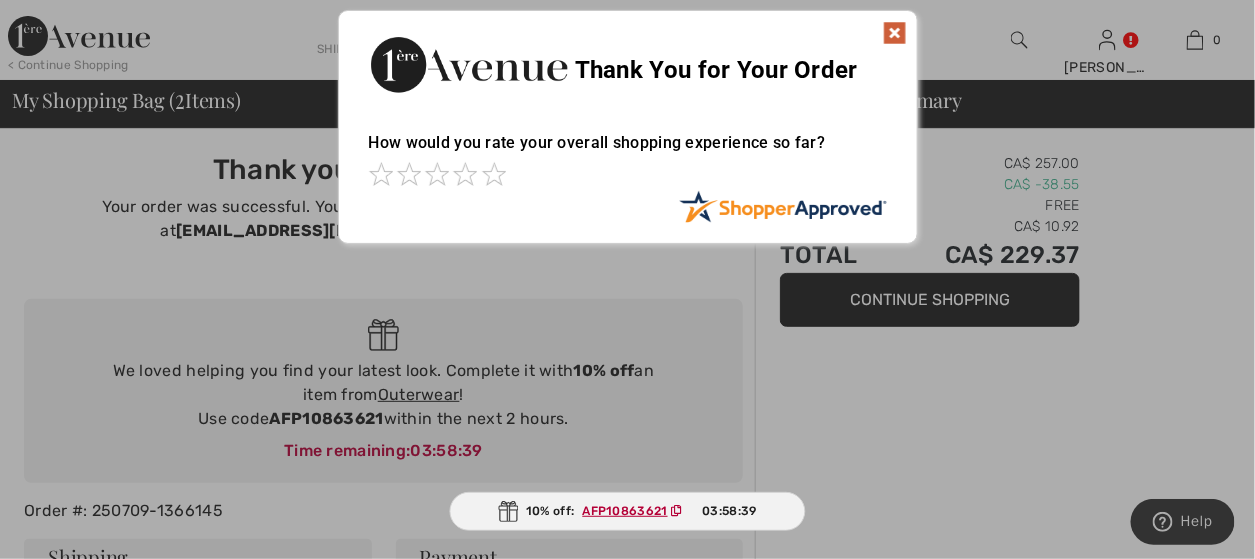 click at bounding box center [895, 33] 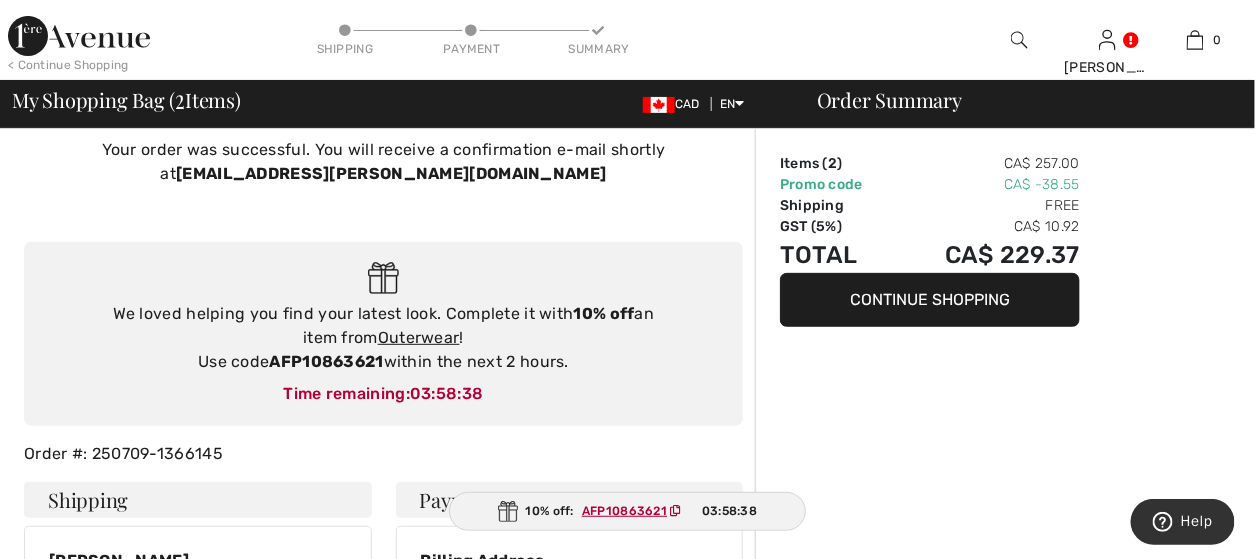 scroll, scrollTop: 100, scrollLeft: 0, axis: vertical 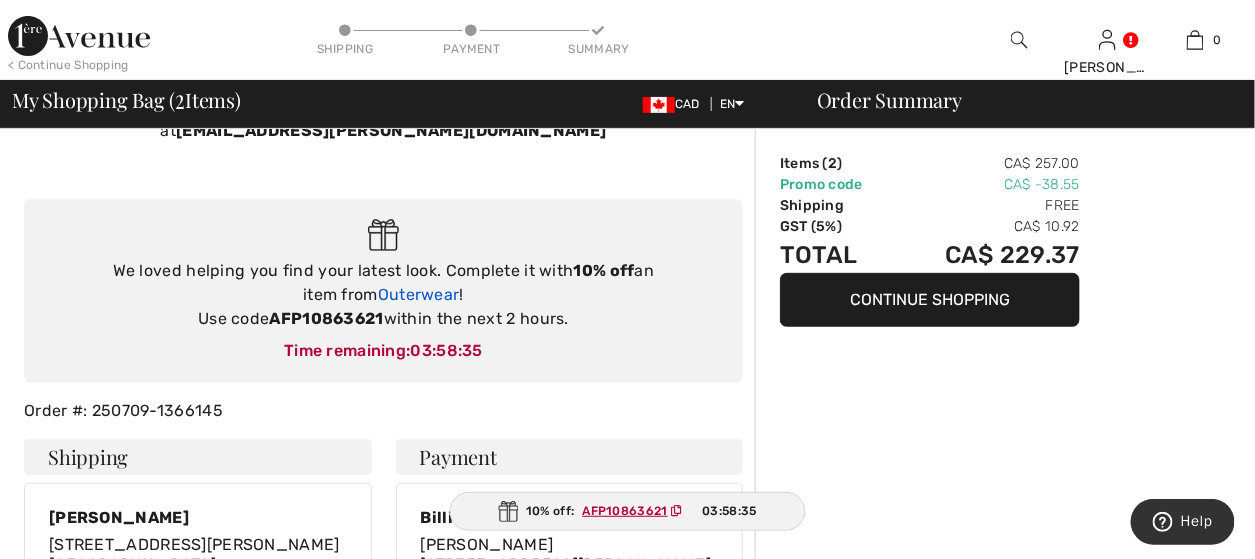 click on "Outerwear" at bounding box center [419, 294] 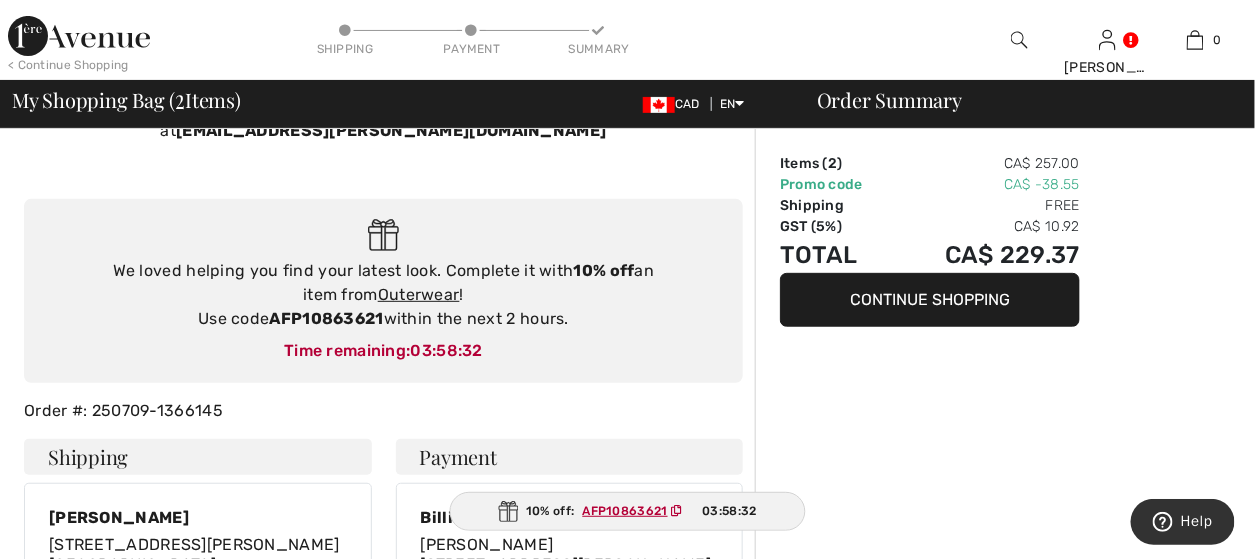 scroll, scrollTop: 118, scrollLeft: 0, axis: vertical 